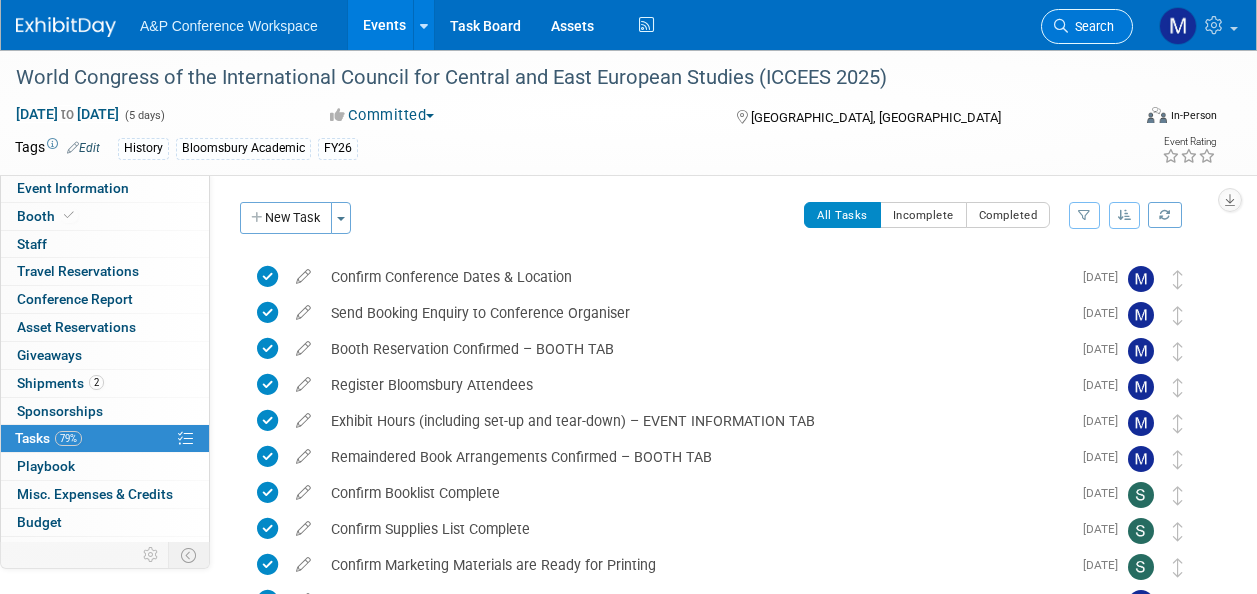 drag, startPoint x: 0, startPoint y: 0, endPoint x: 1087, endPoint y: 32, distance: 1087.471 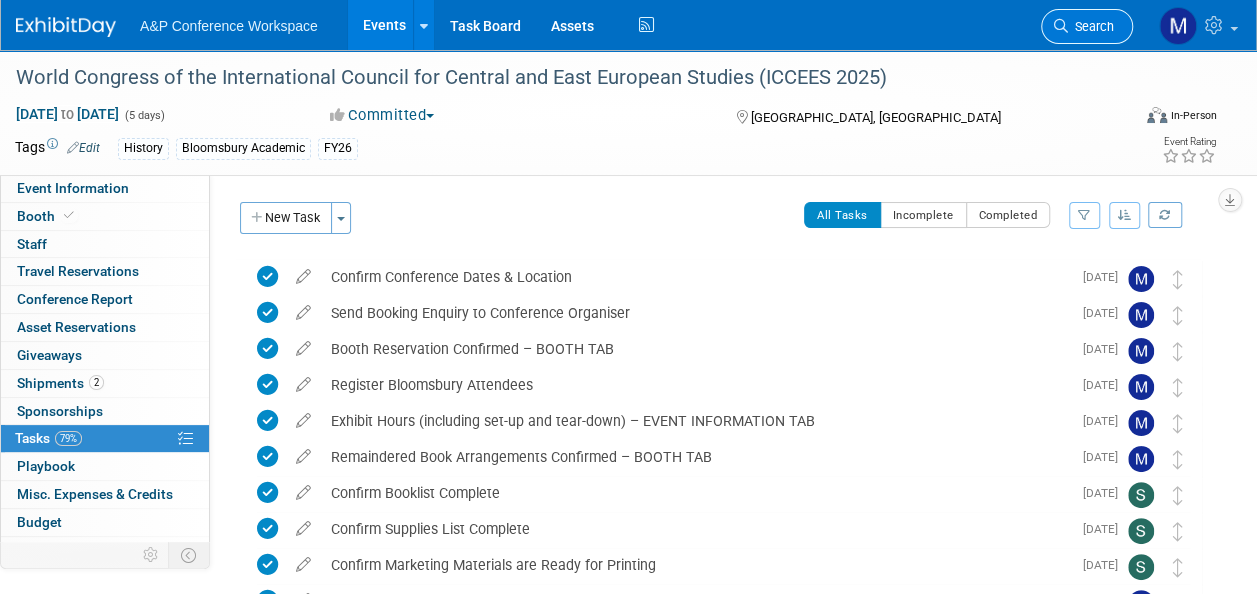 scroll, scrollTop: 0, scrollLeft: 0, axis: both 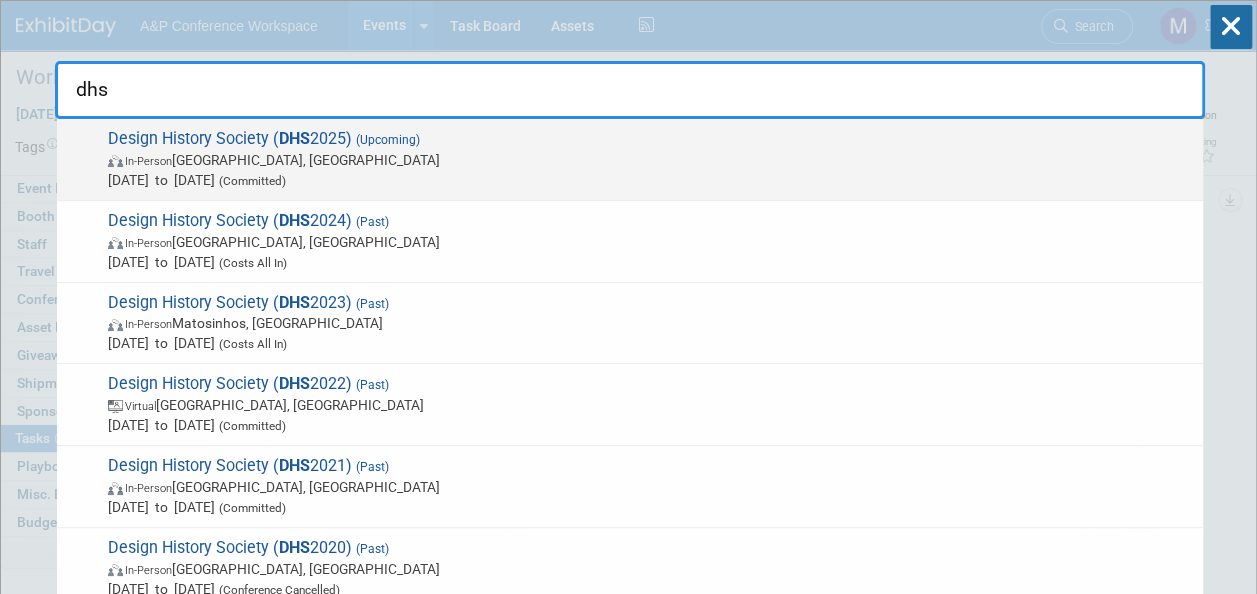 type on "dhs" 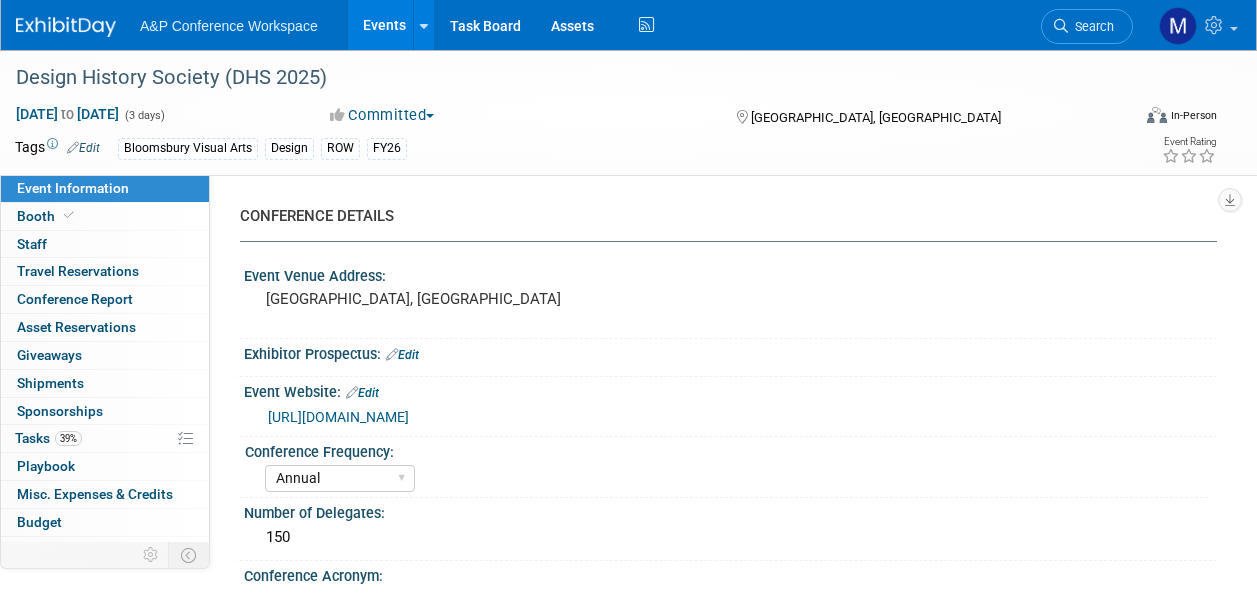 select on "Annual" 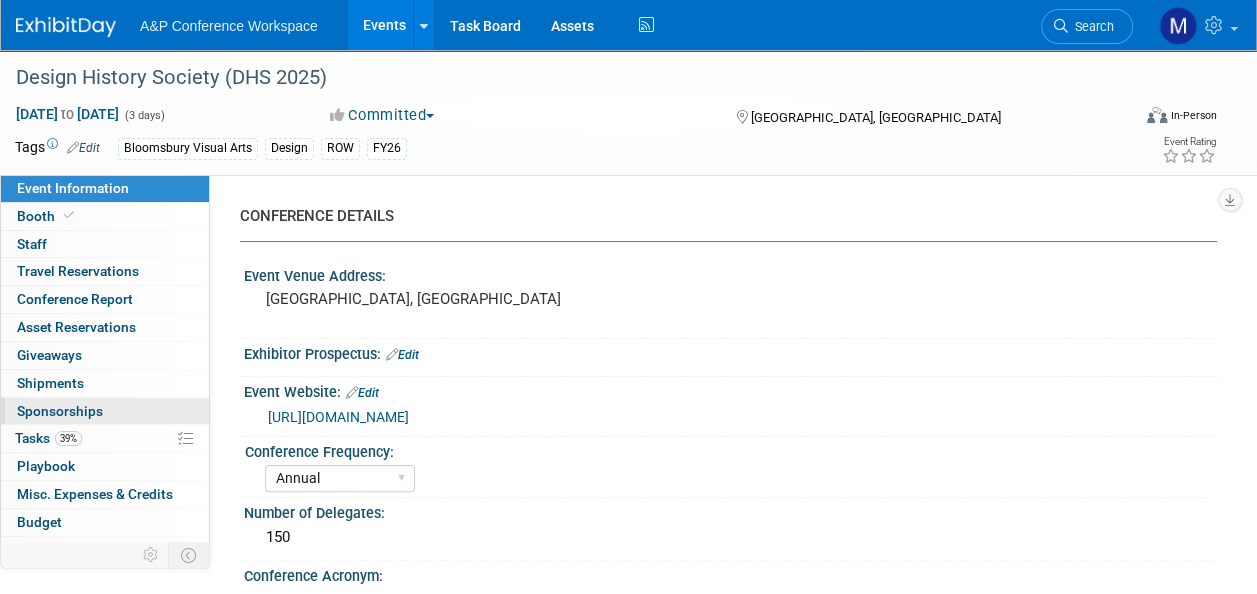 scroll, scrollTop: 0, scrollLeft: 0, axis: both 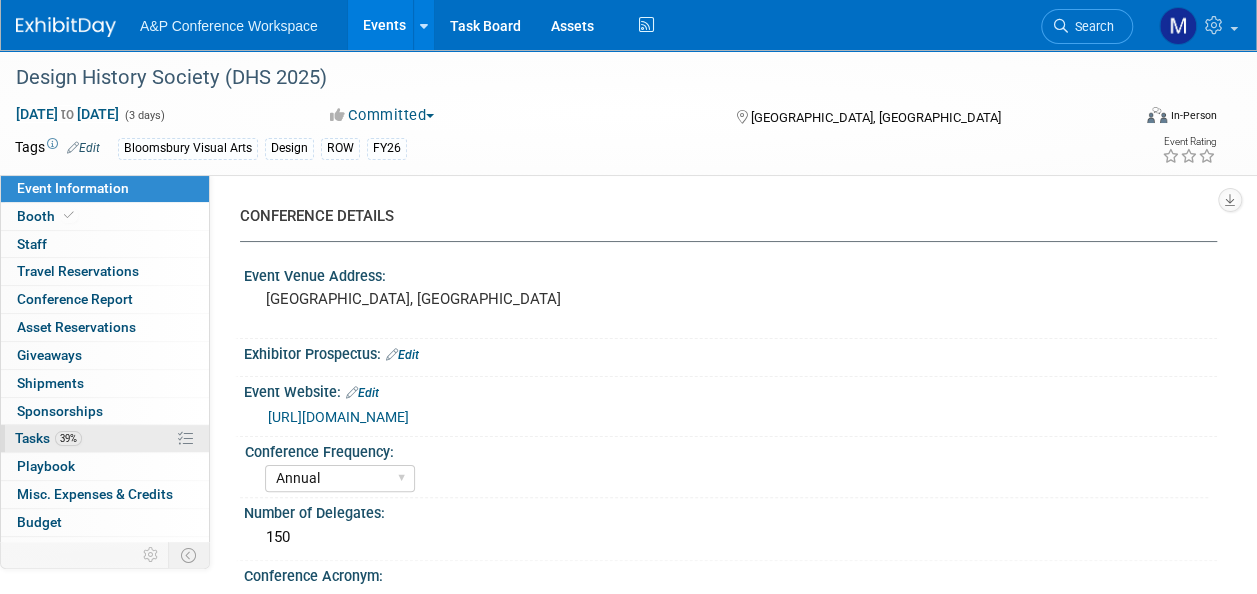 click on "39%" at bounding box center [68, 438] 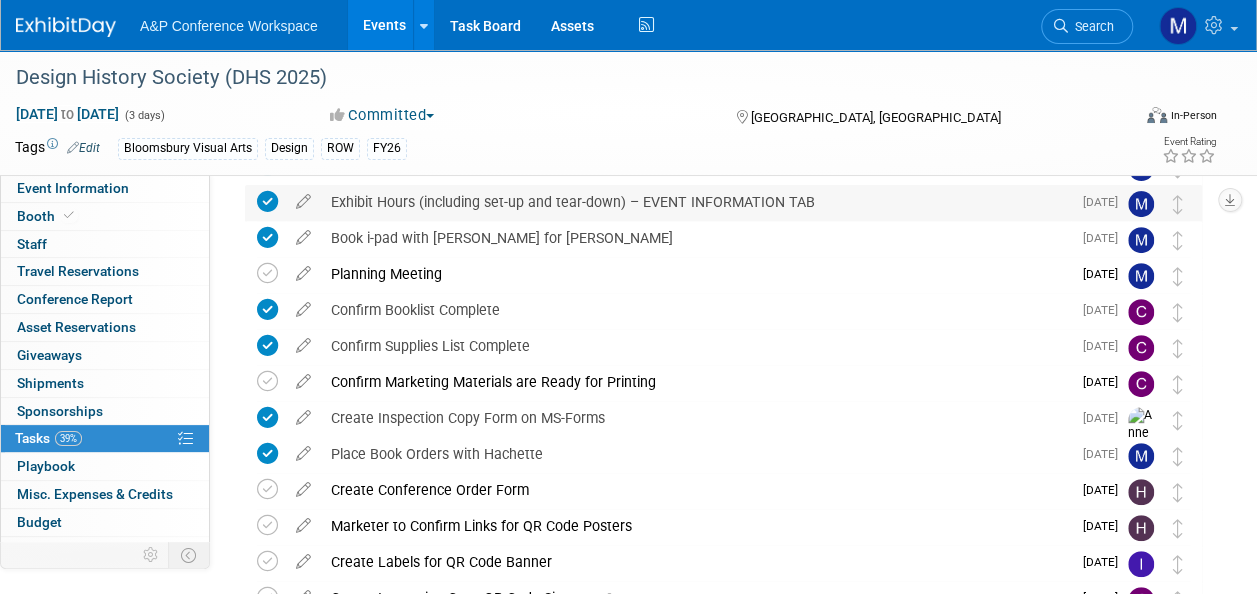 scroll, scrollTop: 300, scrollLeft: 0, axis: vertical 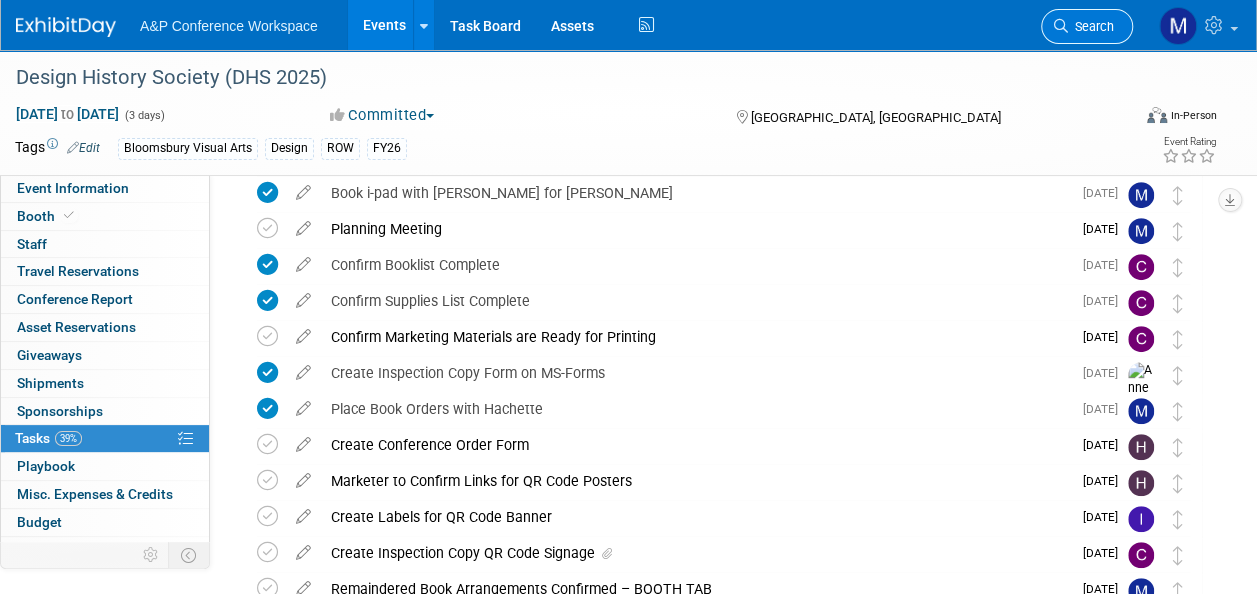 click on "Search" at bounding box center [1091, 26] 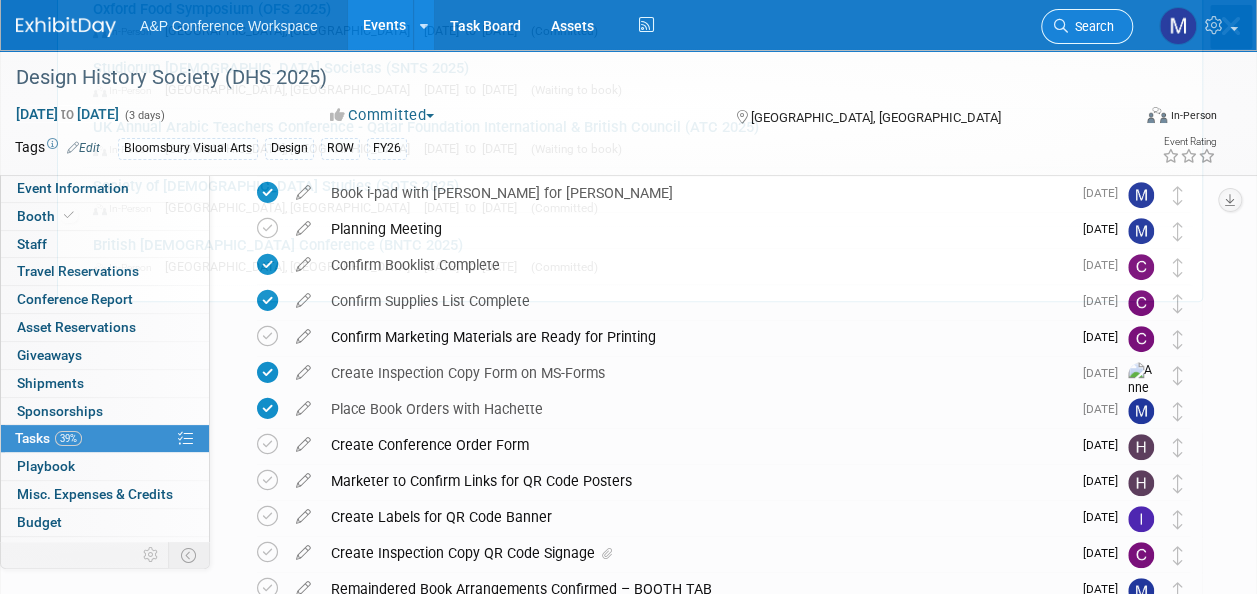 scroll, scrollTop: 0, scrollLeft: 0, axis: both 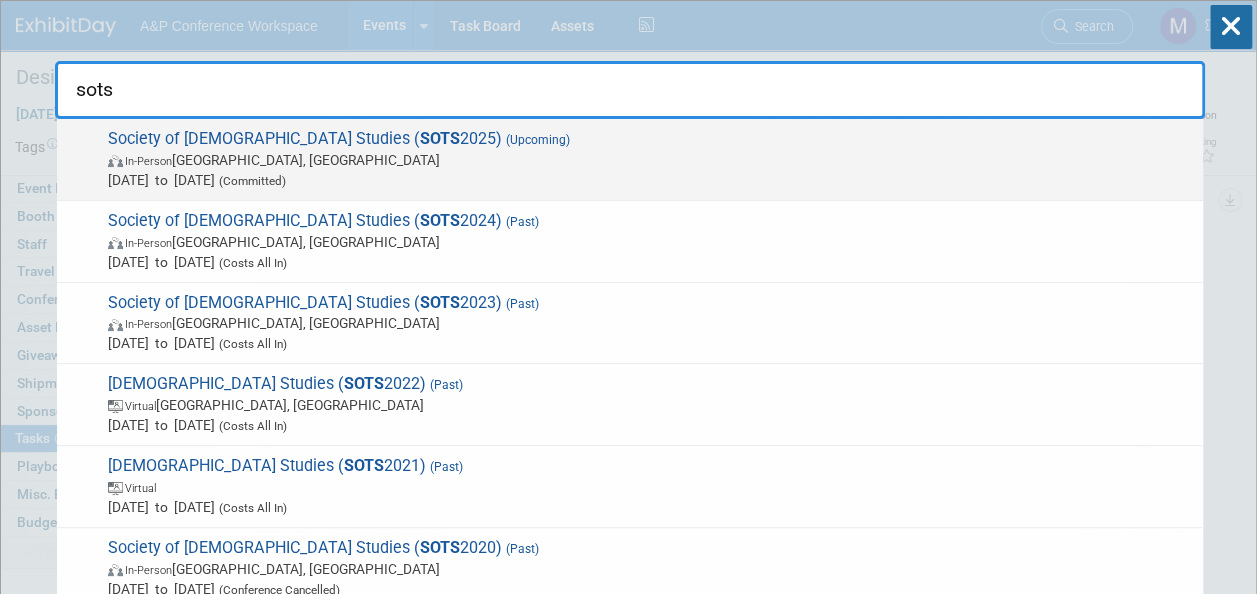 type on "sots" 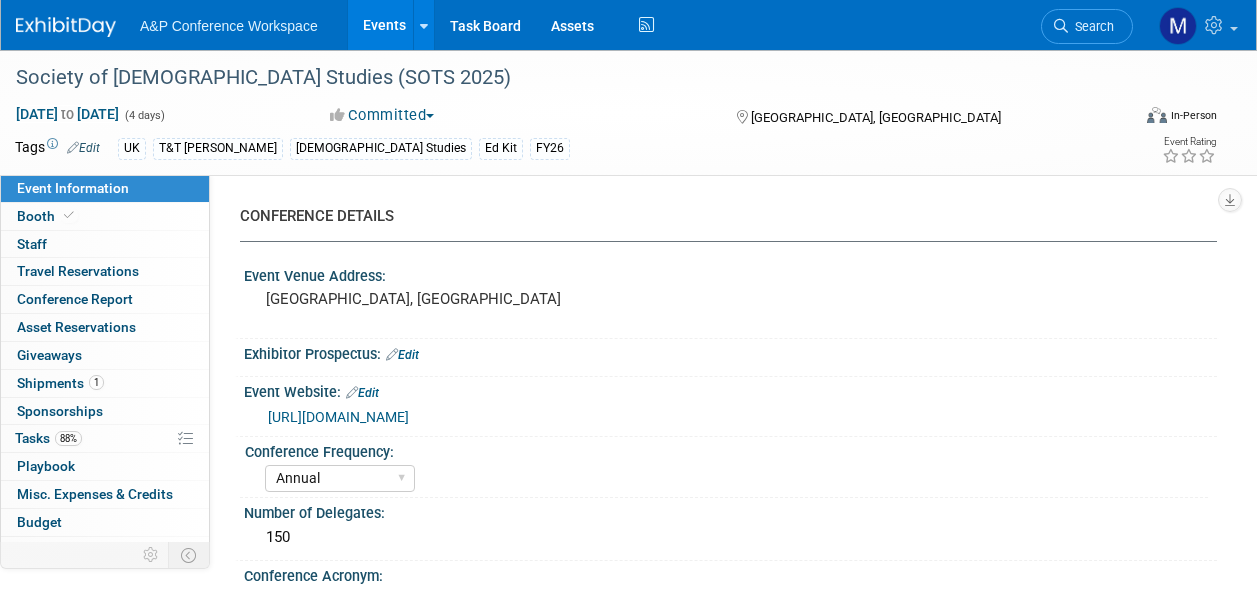 select on "Annual" 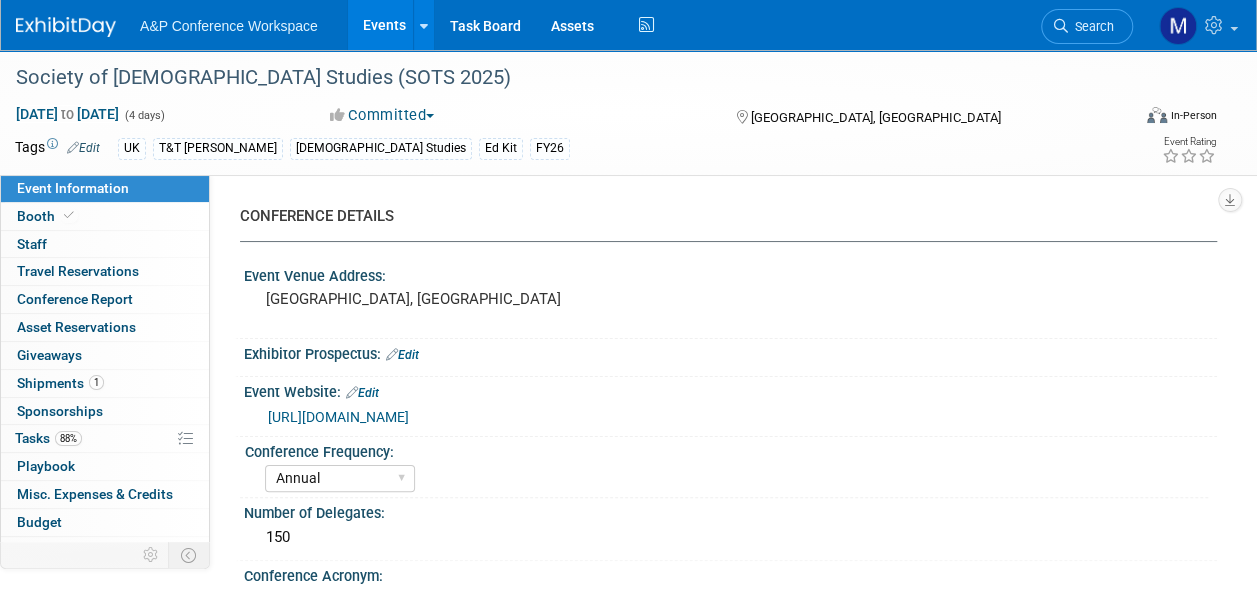 scroll, scrollTop: 0, scrollLeft: 0, axis: both 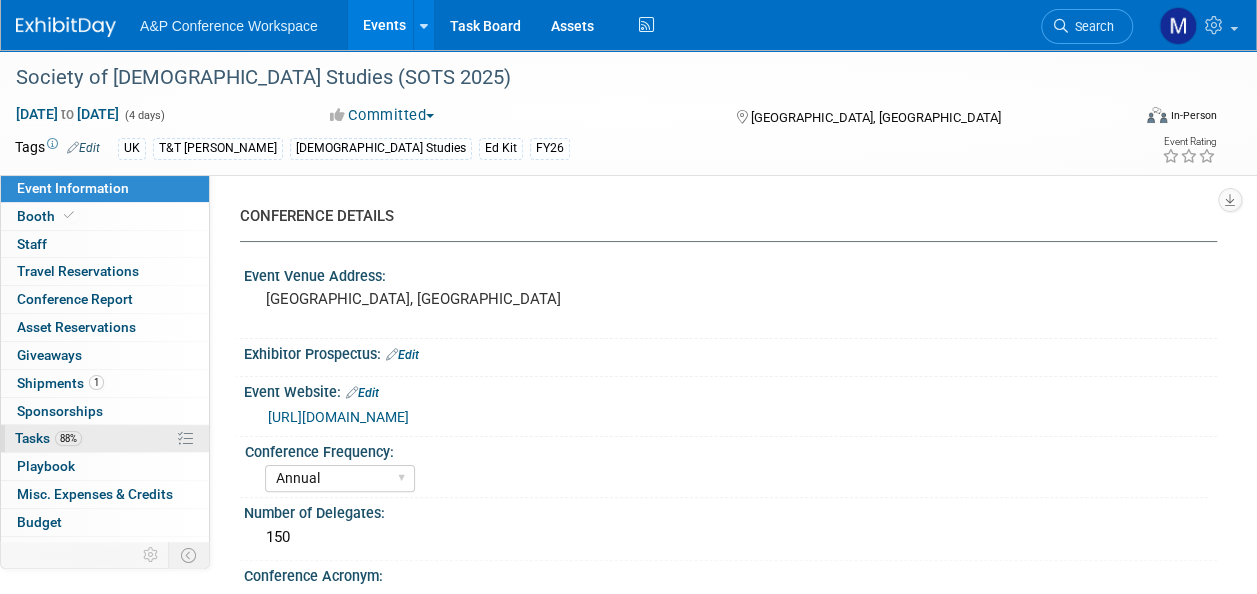 click on "88%
Tasks 88%" at bounding box center [105, 438] 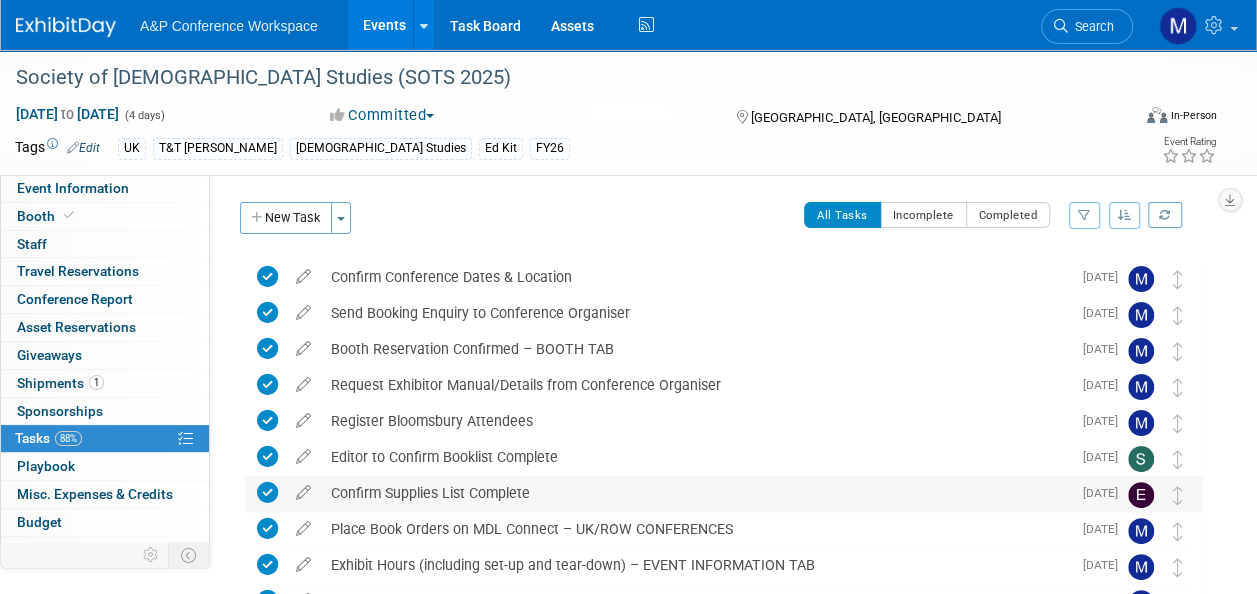scroll, scrollTop: 363, scrollLeft: 0, axis: vertical 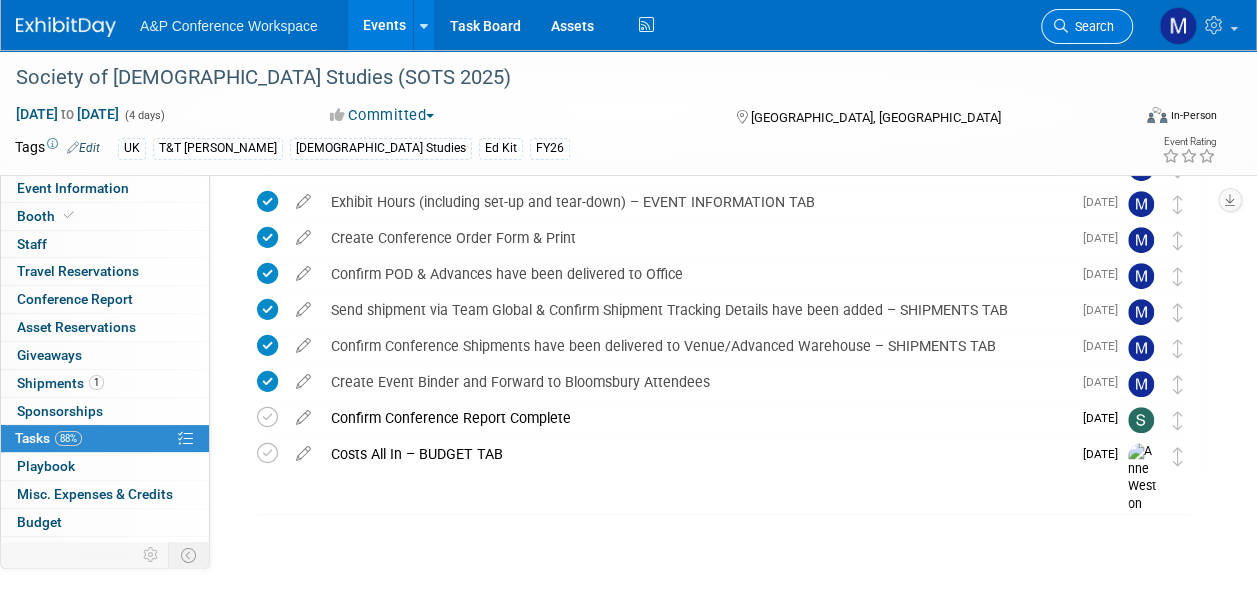 click on "Search" at bounding box center [1091, 26] 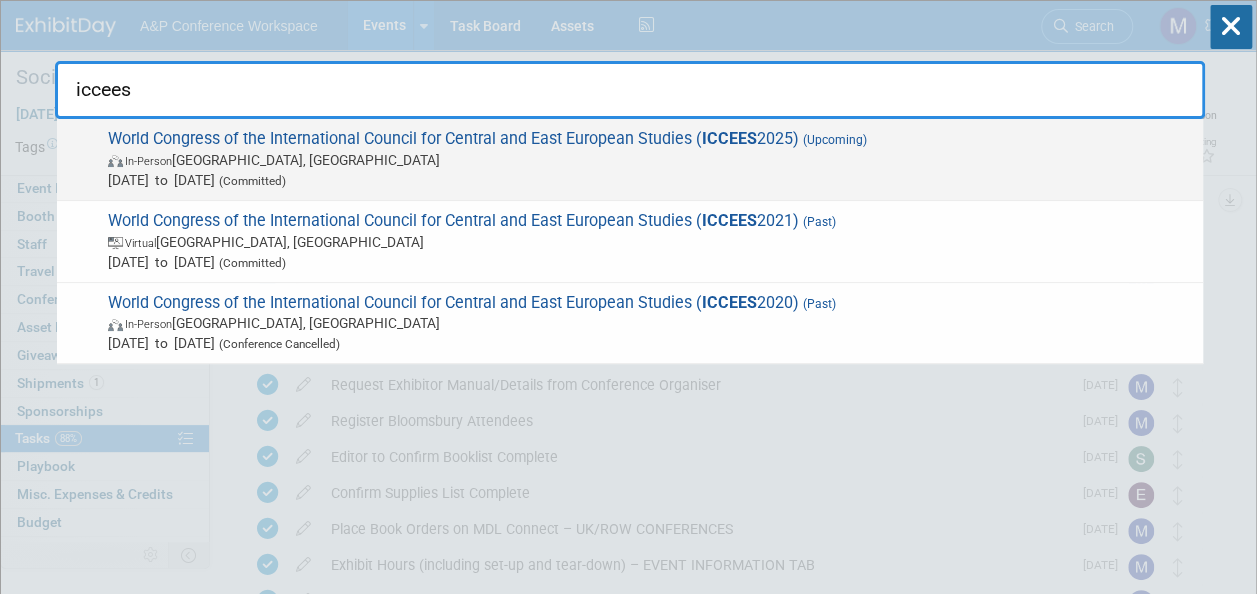 type on "iccees" 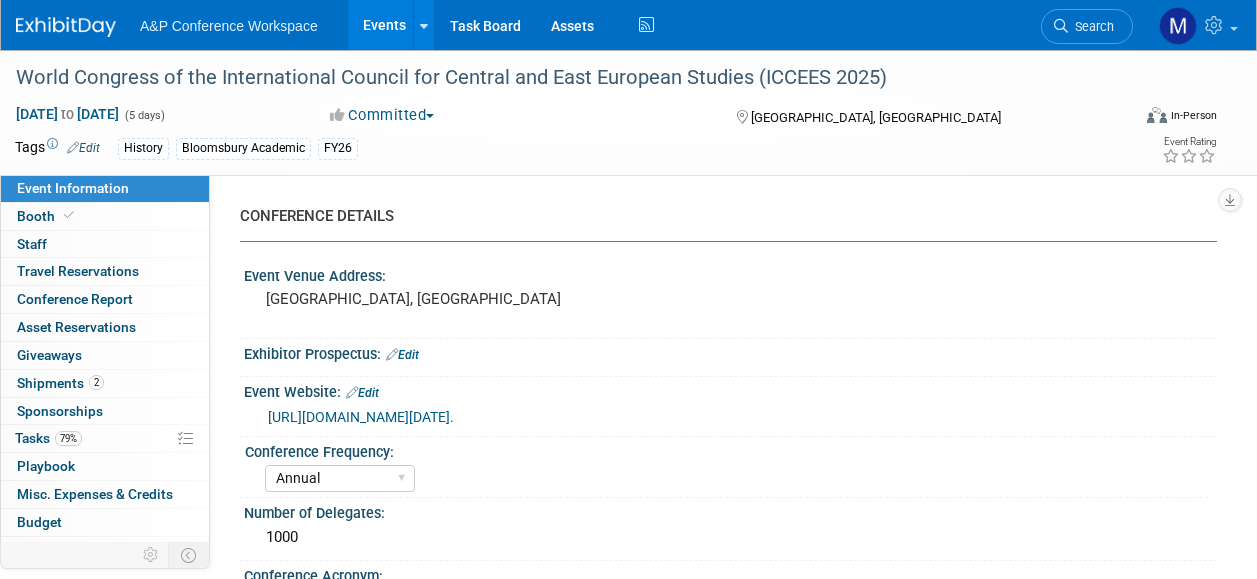 select on "Annual" 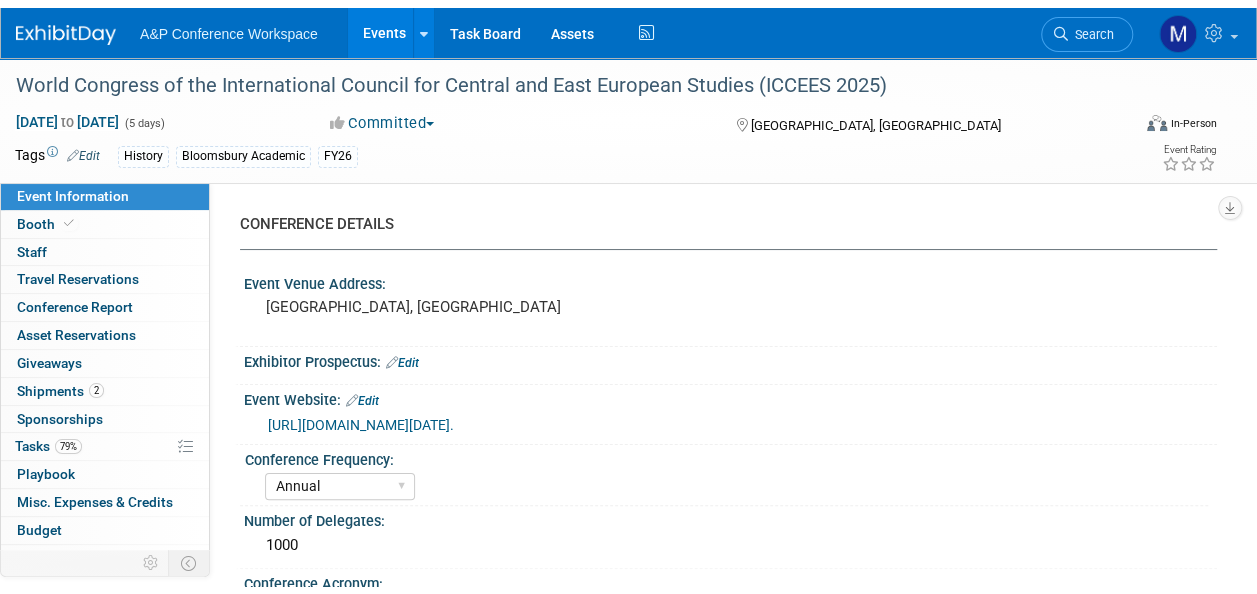 scroll, scrollTop: 0, scrollLeft: 0, axis: both 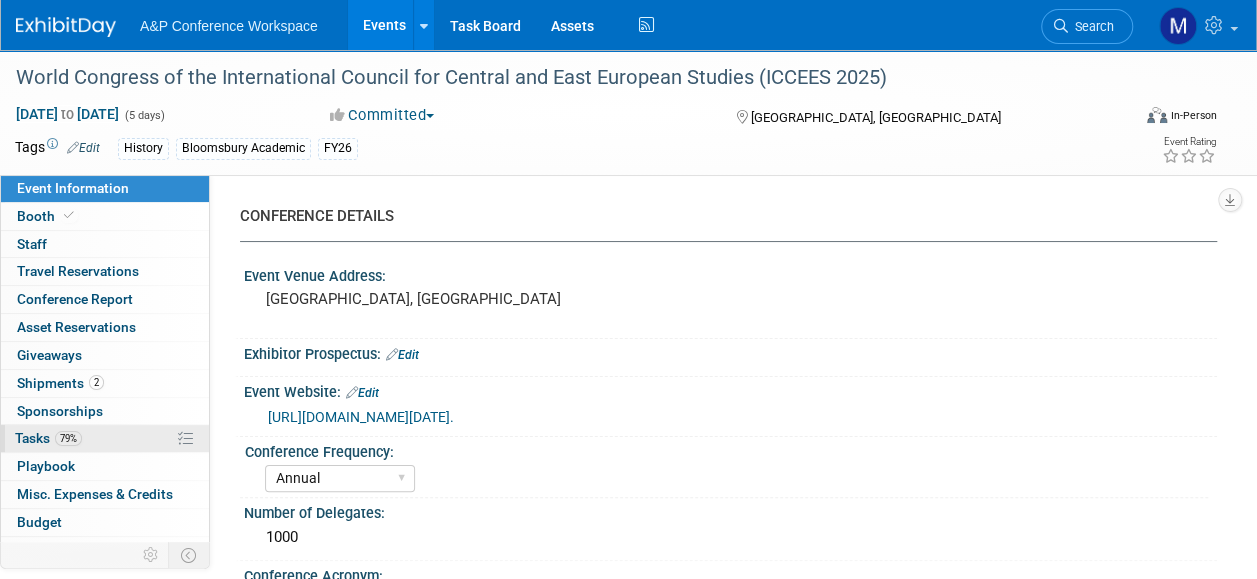 click on "Tasks 79%" at bounding box center (48, 438) 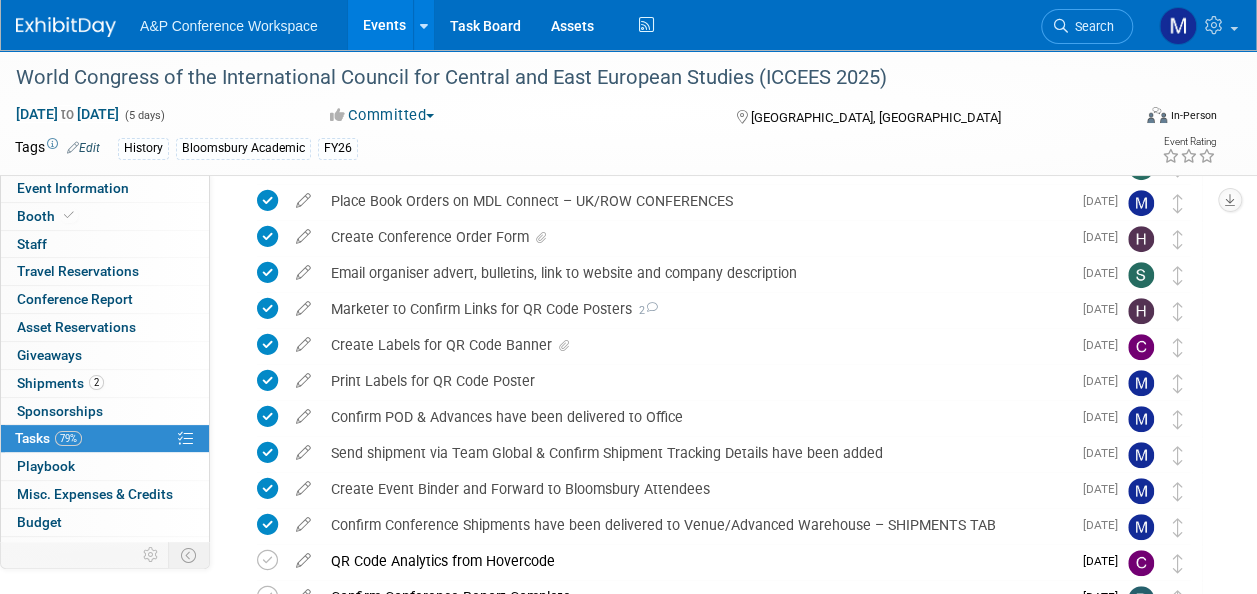 scroll, scrollTop: 600, scrollLeft: 0, axis: vertical 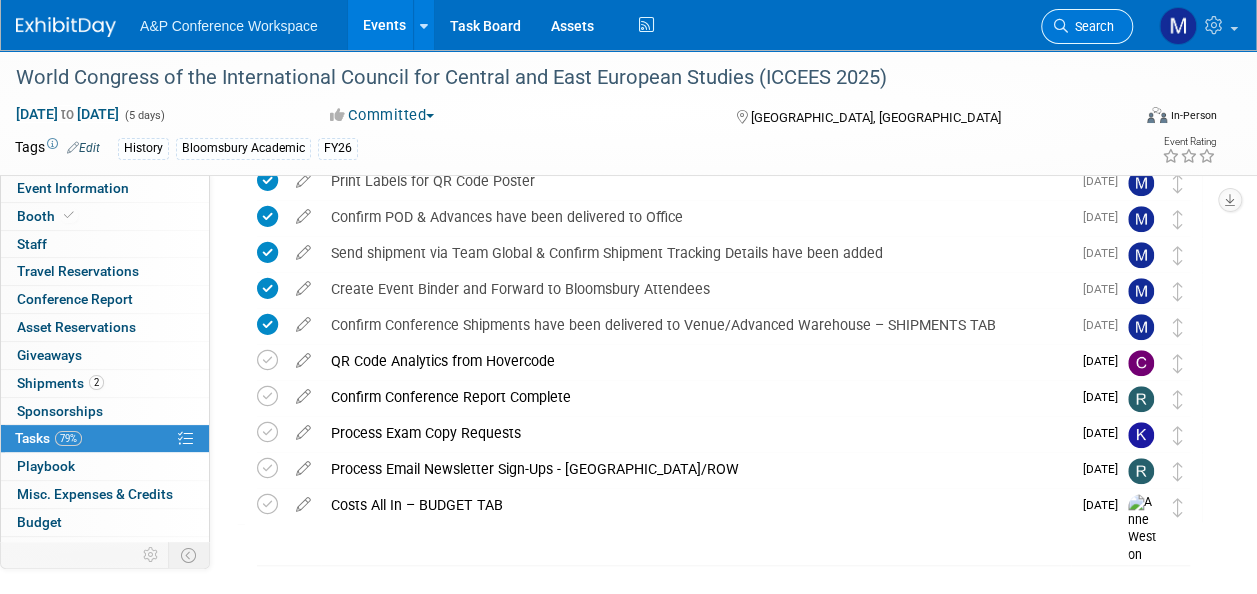 click on "Search" at bounding box center (1091, 26) 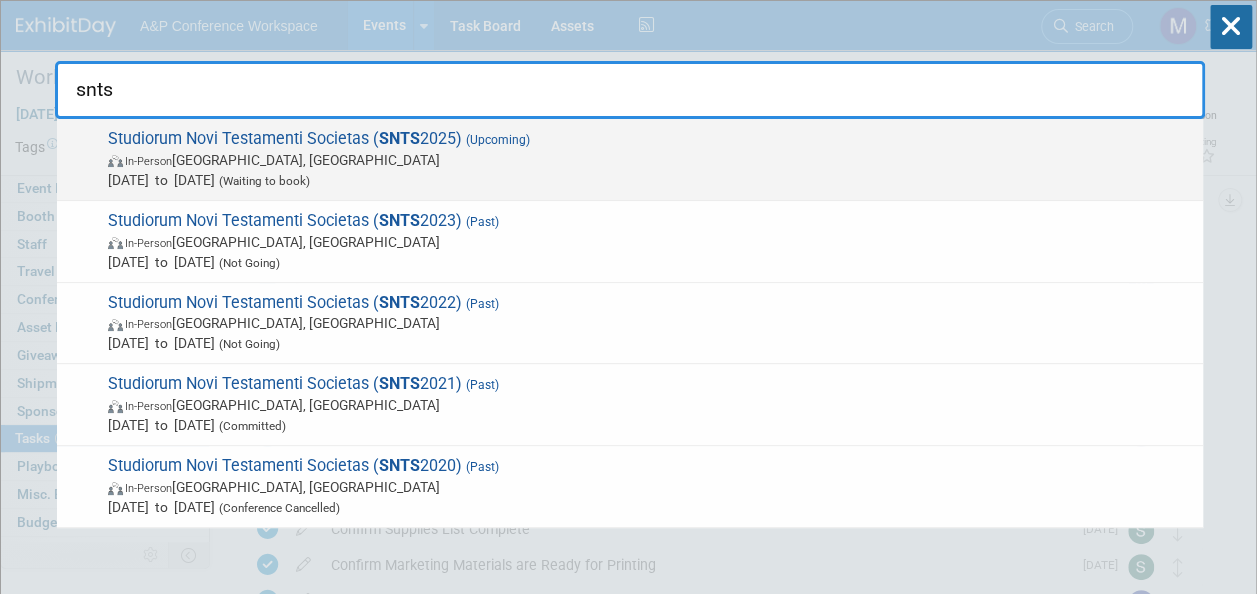 type on "snts" 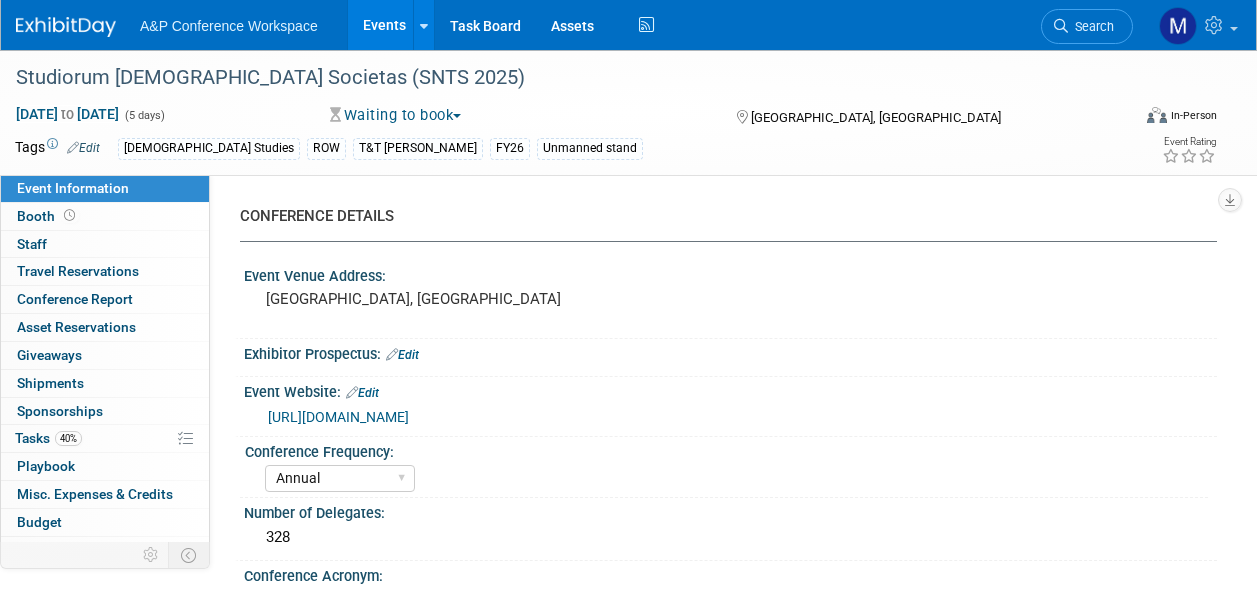 select on "Annual" 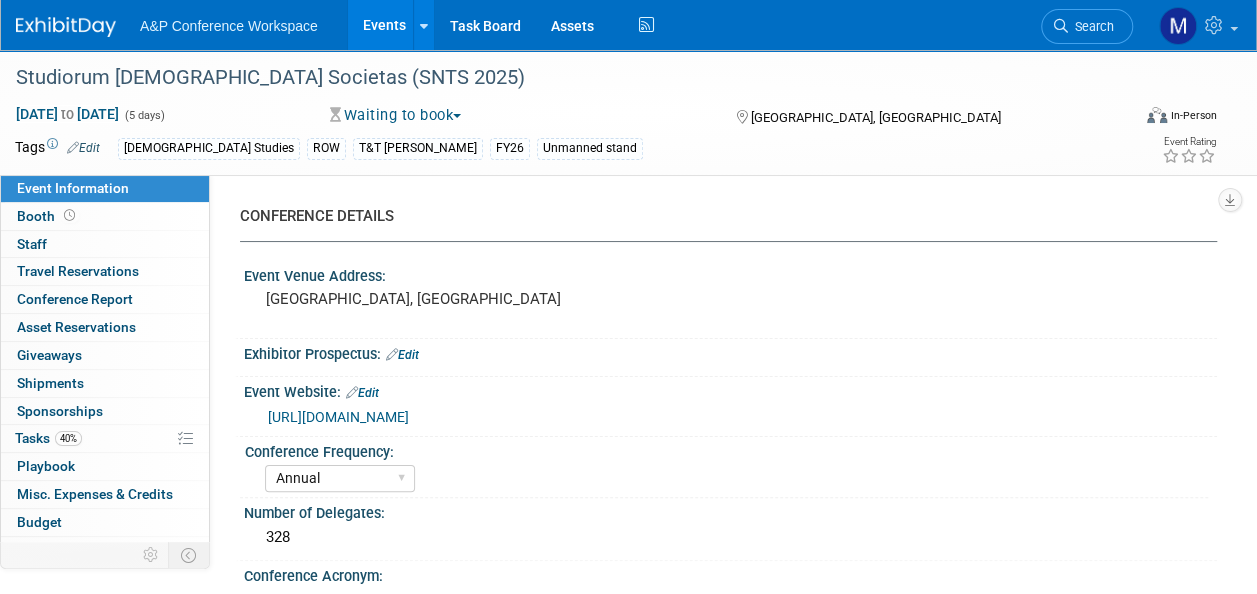 scroll, scrollTop: 0, scrollLeft: 0, axis: both 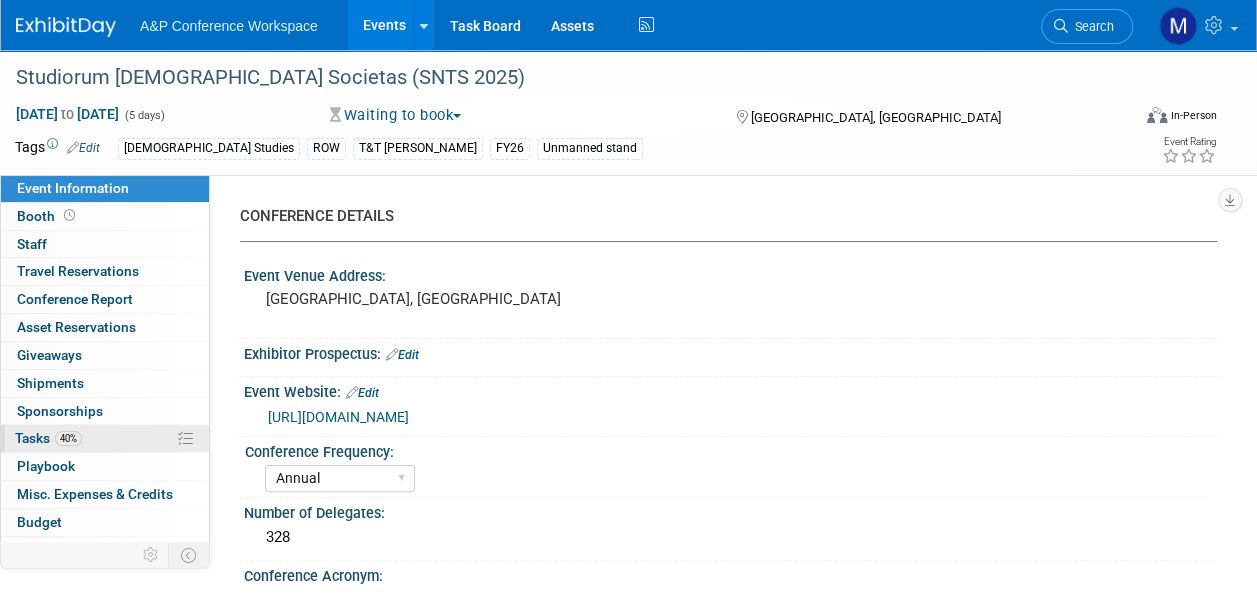 click on "40%" at bounding box center (68, 438) 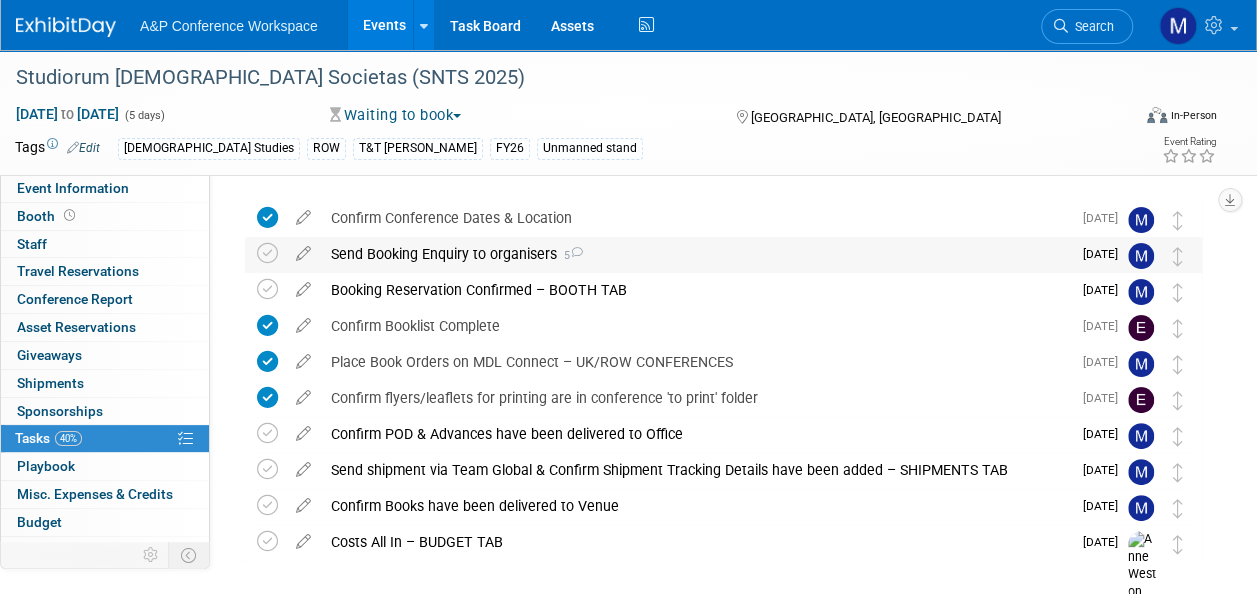 scroll, scrollTop: 147, scrollLeft: 0, axis: vertical 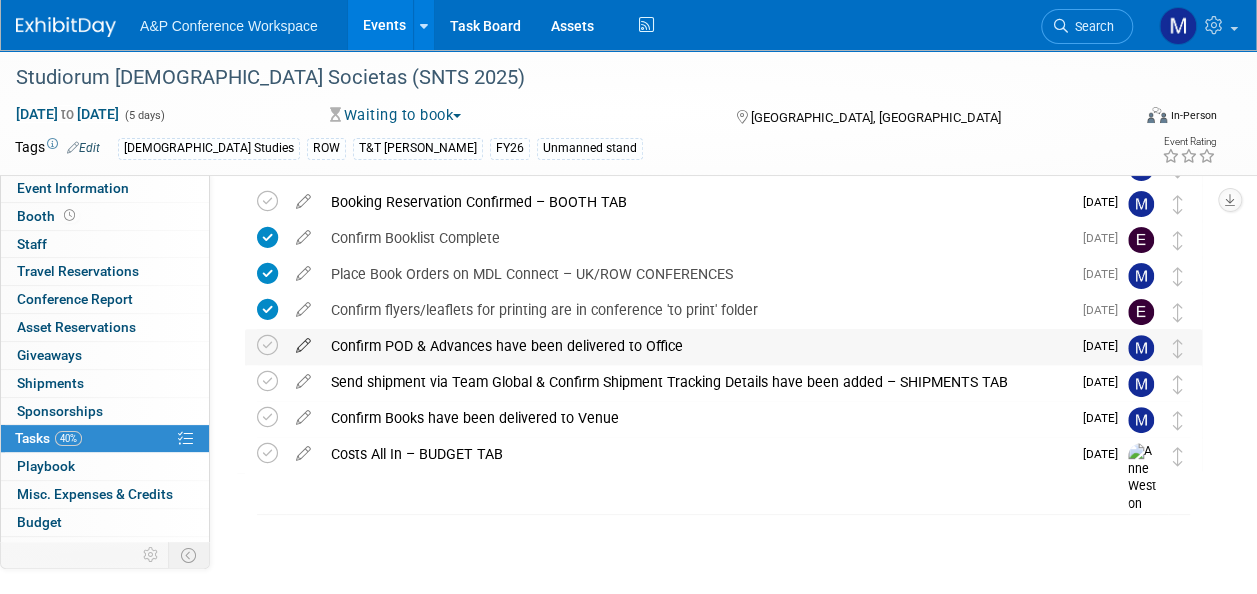 click at bounding box center (303, 341) 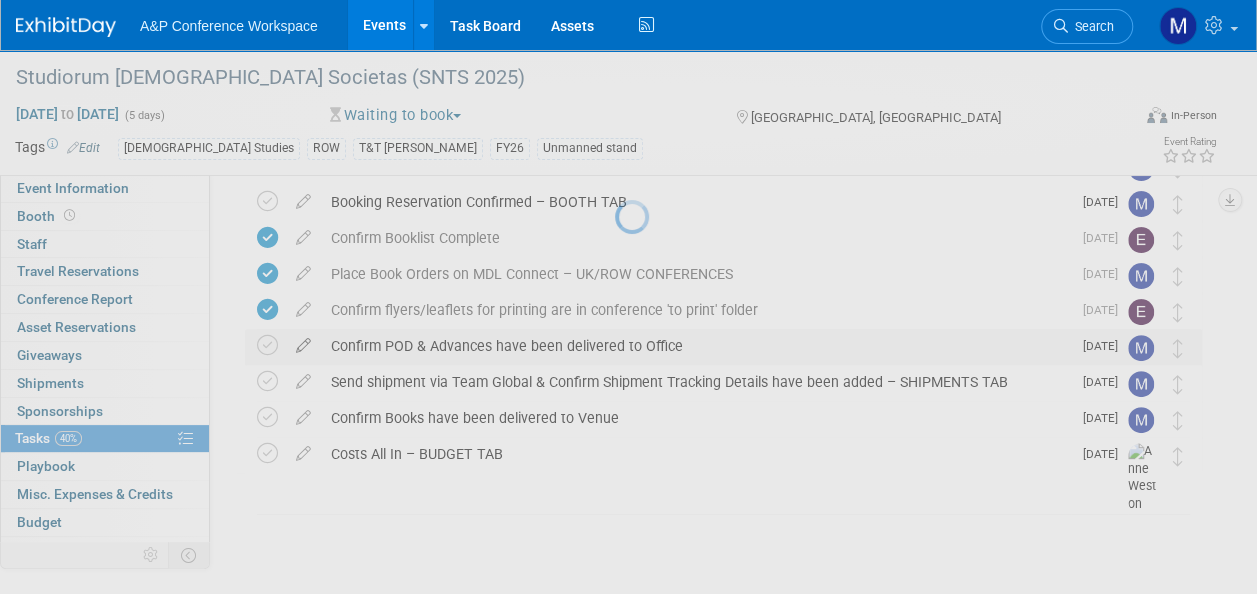 select on "6" 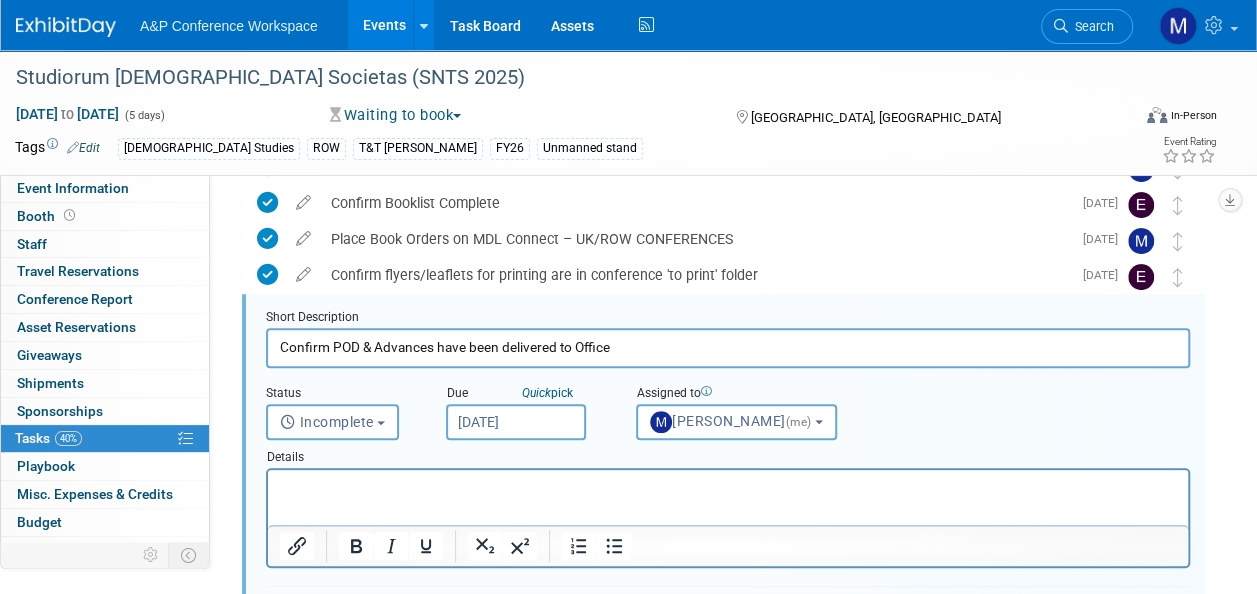 scroll, scrollTop: 0, scrollLeft: 0, axis: both 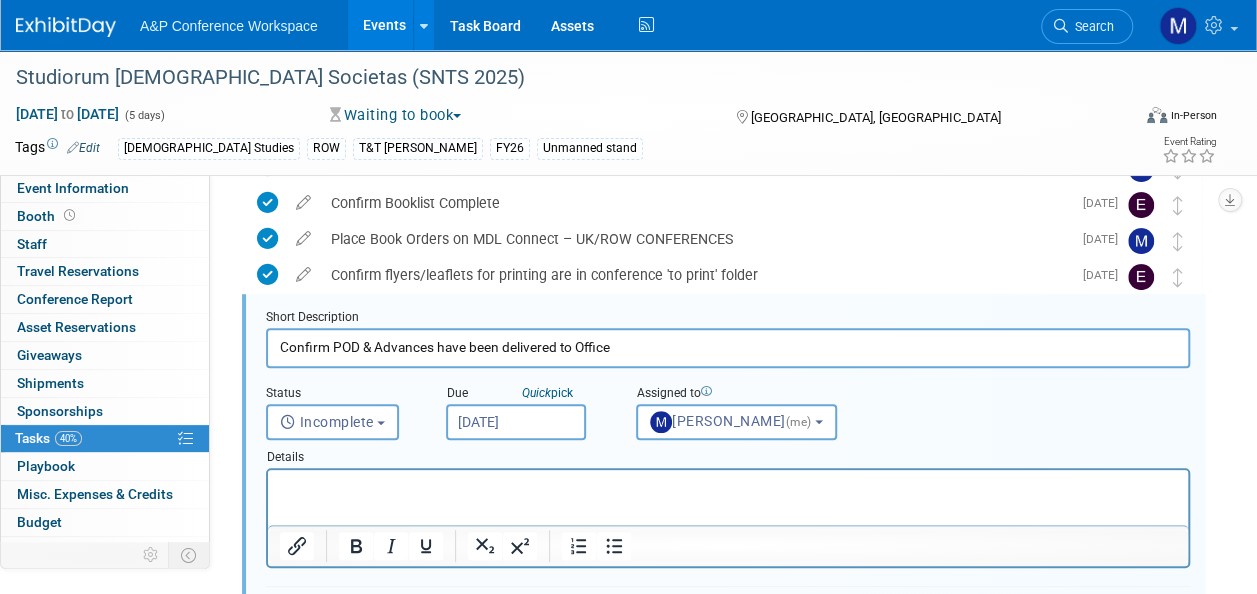 click on "Jul 21, 2025" at bounding box center (516, 422) 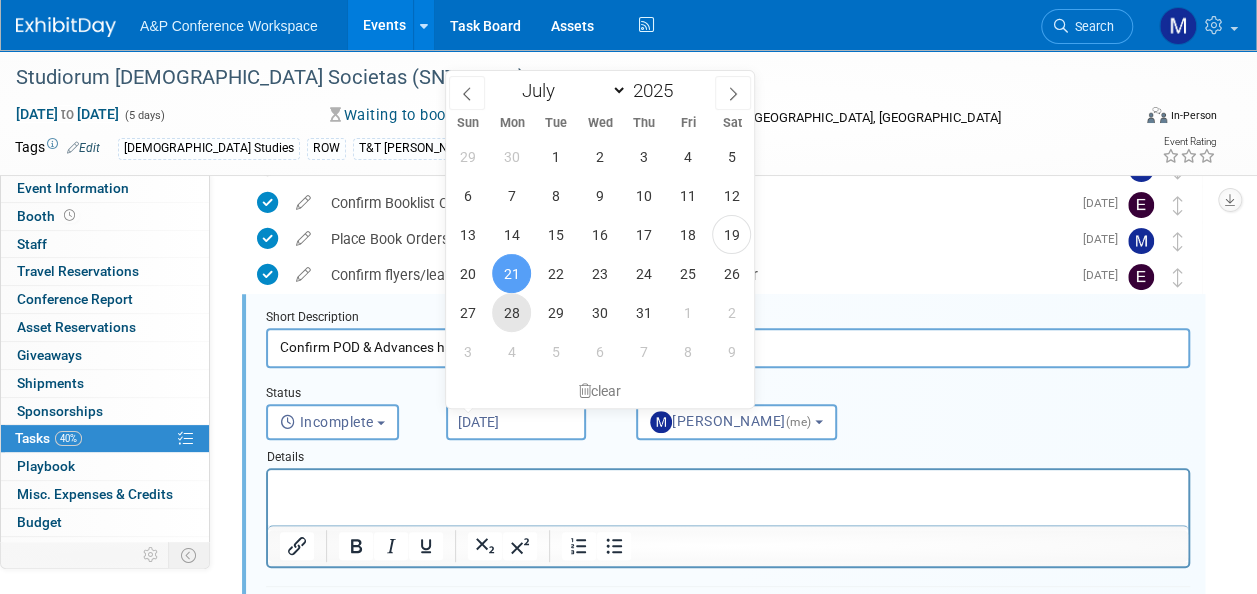 click on "28" at bounding box center [511, 312] 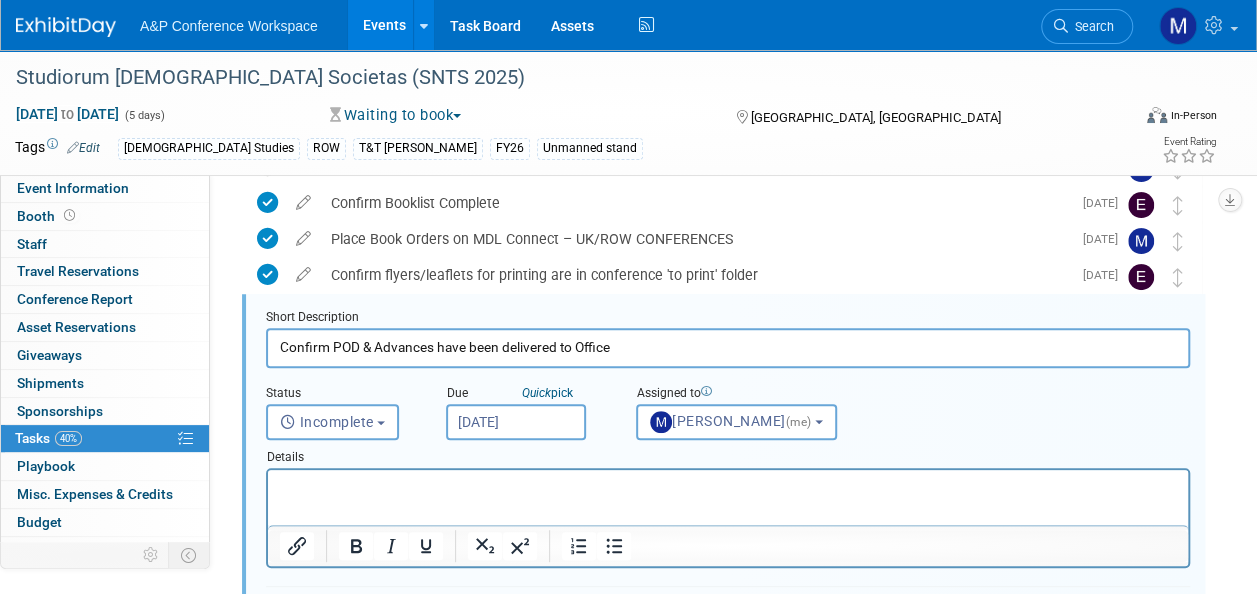 click at bounding box center (728, 487) 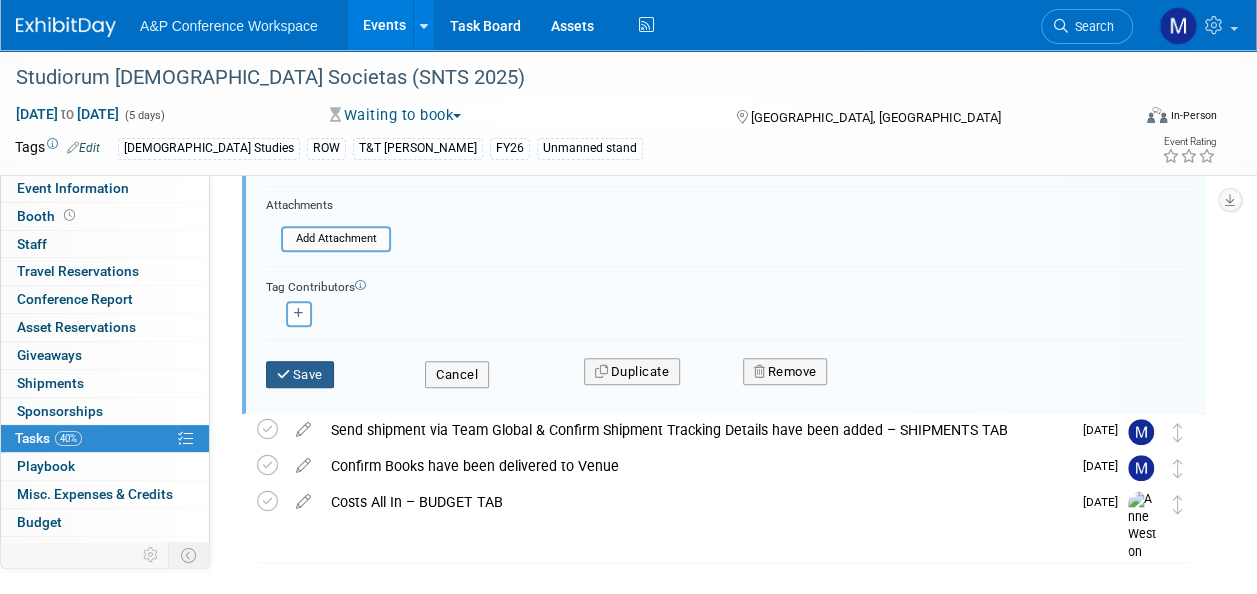 click on "Save" at bounding box center [300, 375] 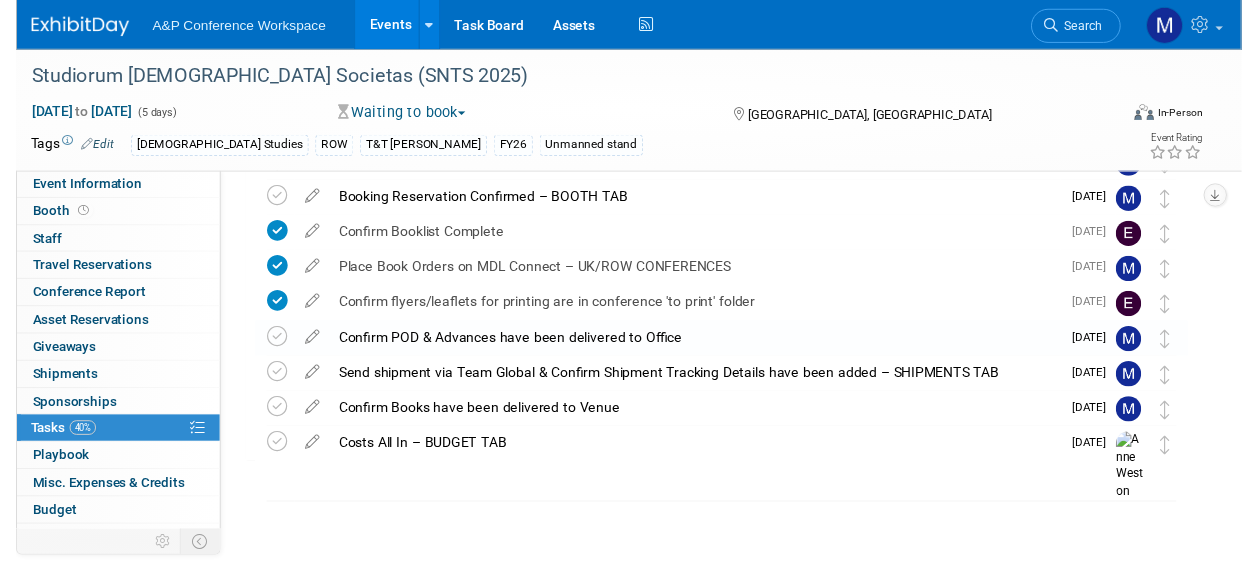 scroll, scrollTop: 147, scrollLeft: 0, axis: vertical 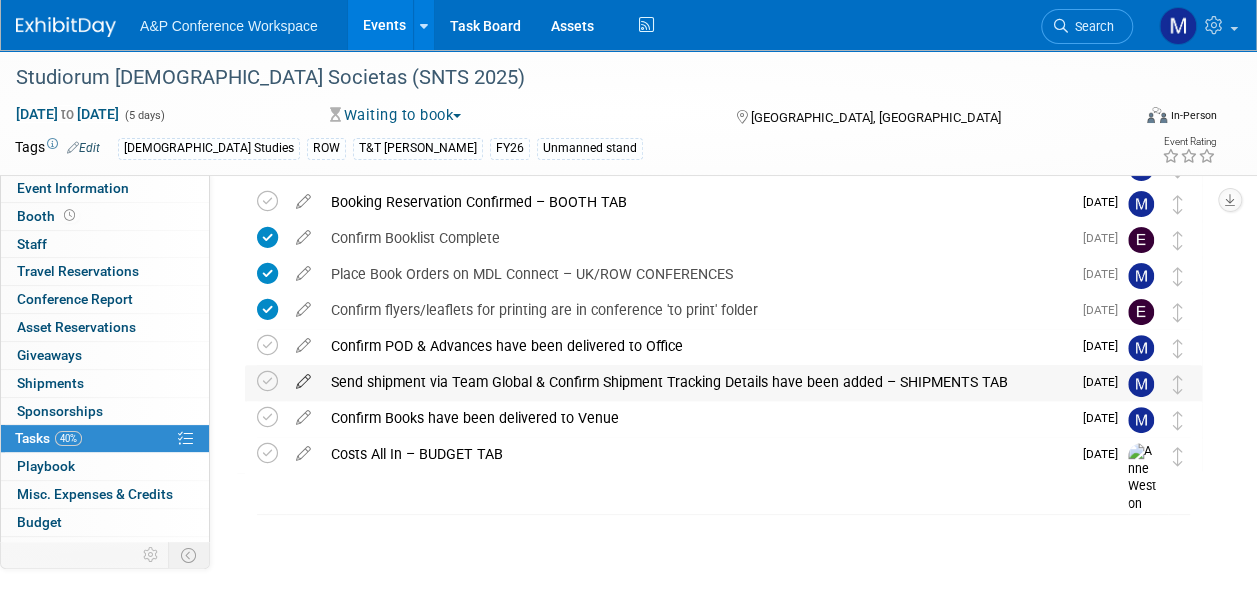 click at bounding box center (303, 377) 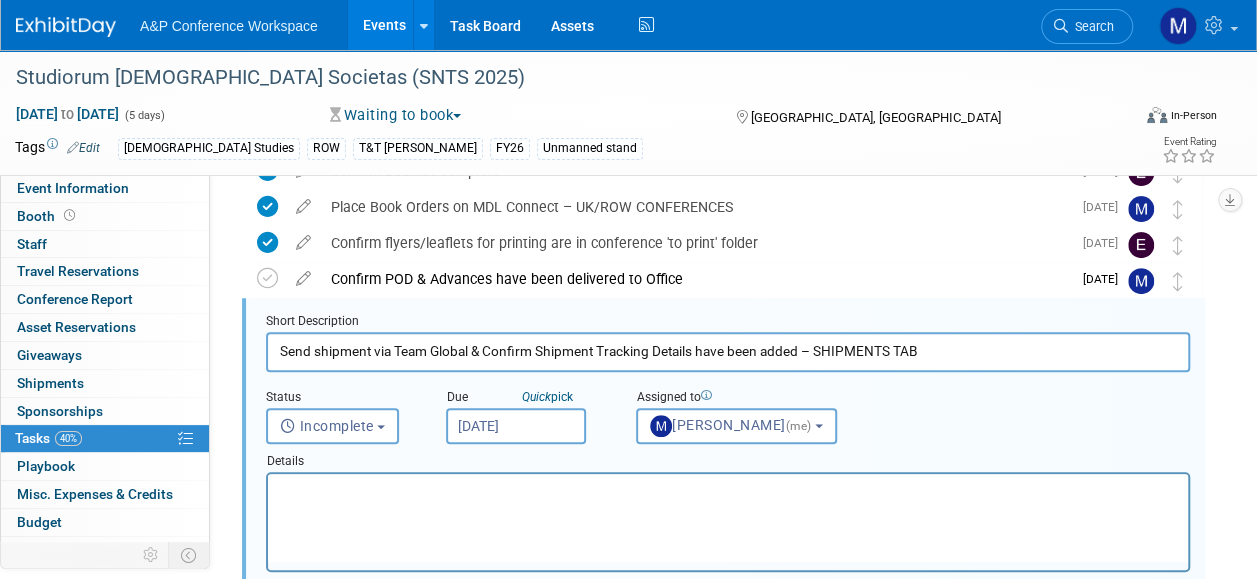 scroll, scrollTop: 218, scrollLeft: 0, axis: vertical 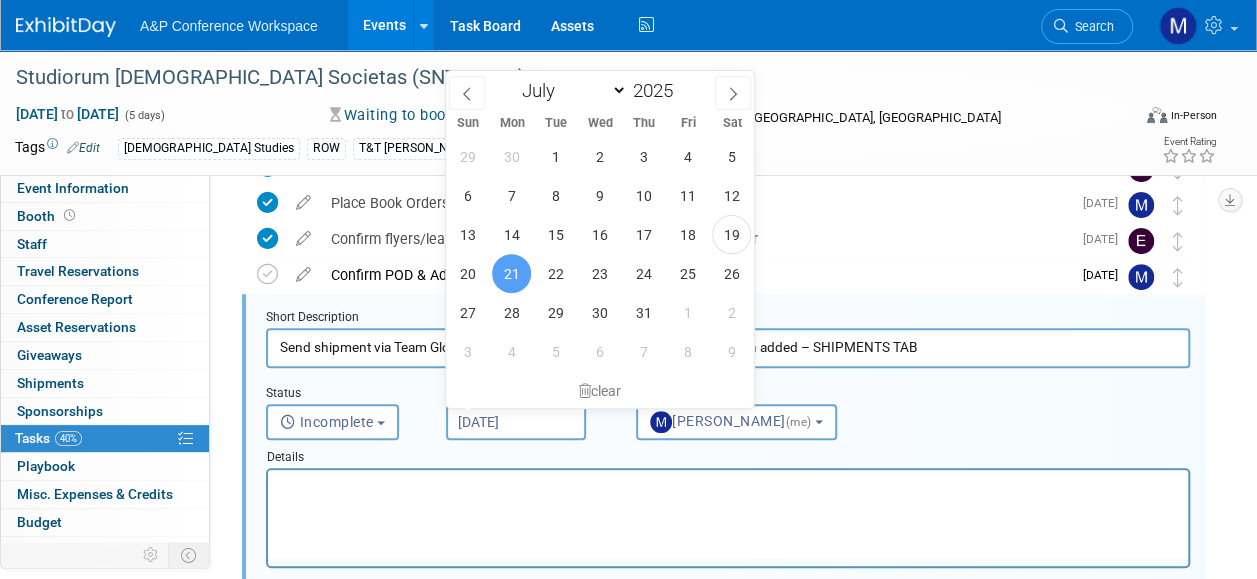 click on "Jul 21, 2025" at bounding box center [516, 422] 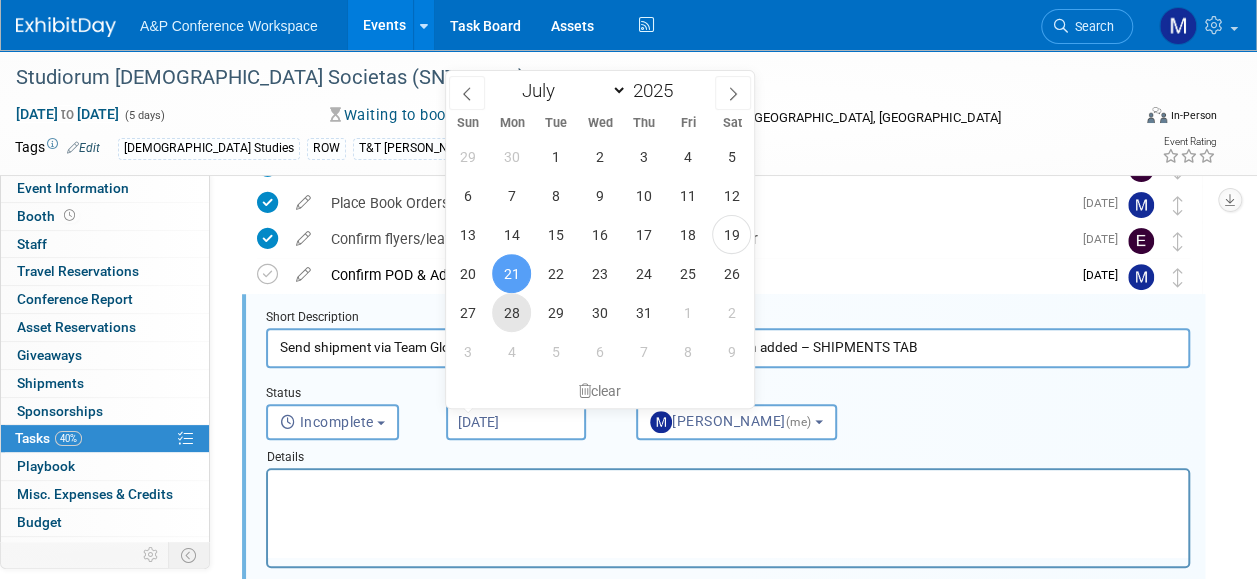 click on "28" at bounding box center [511, 312] 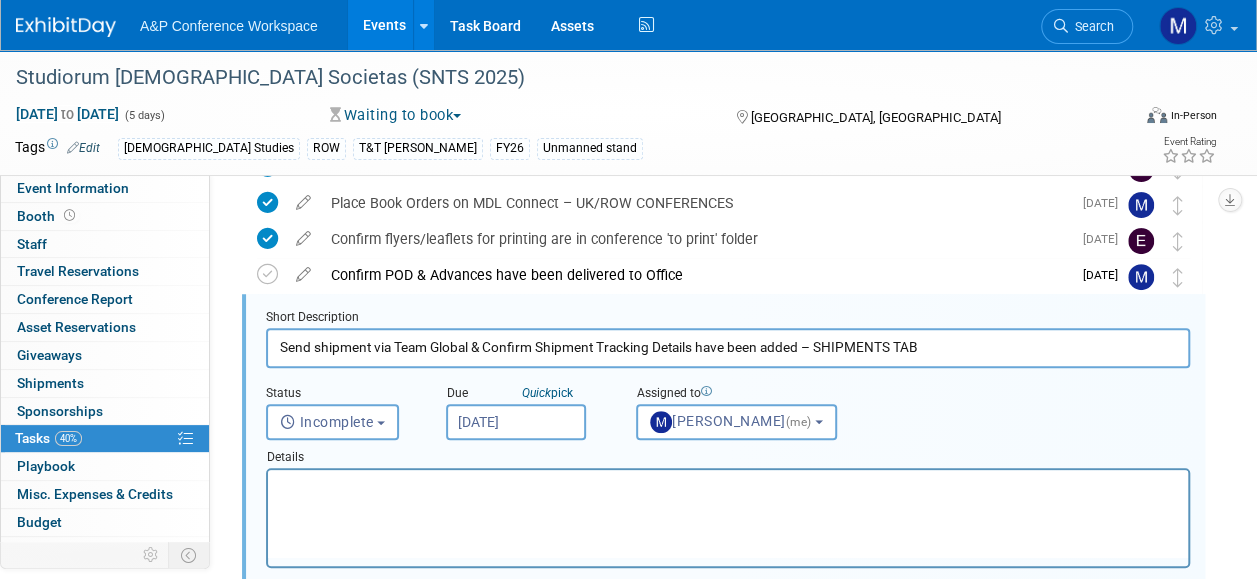 click at bounding box center [728, 487] 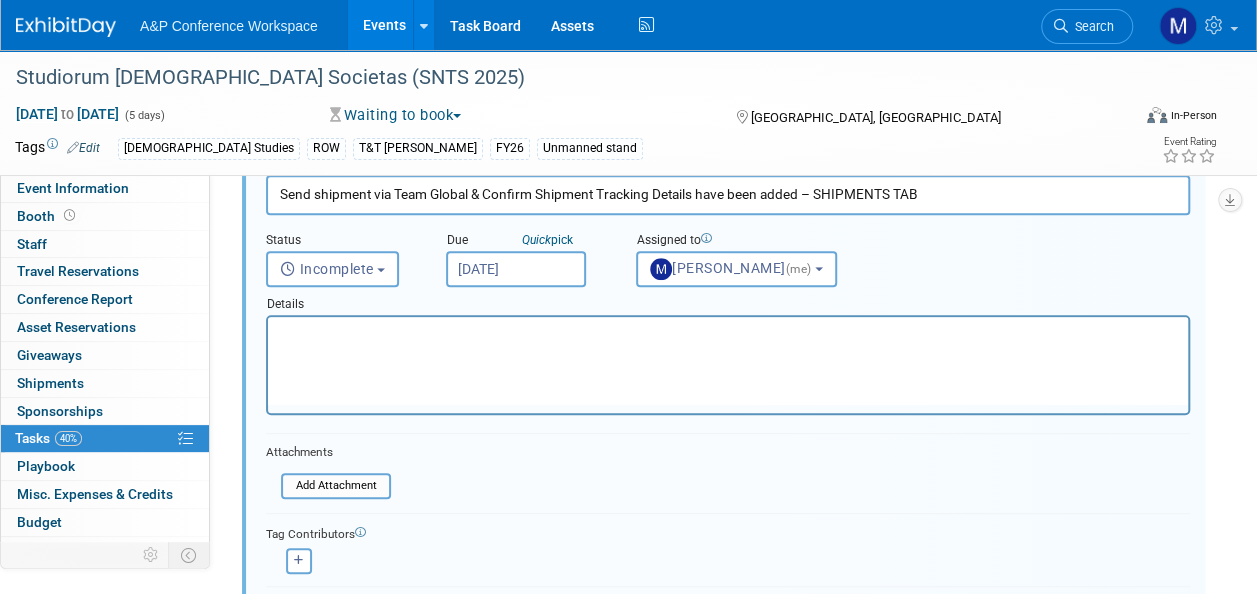 scroll, scrollTop: 518, scrollLeft: 0, axis: vertical 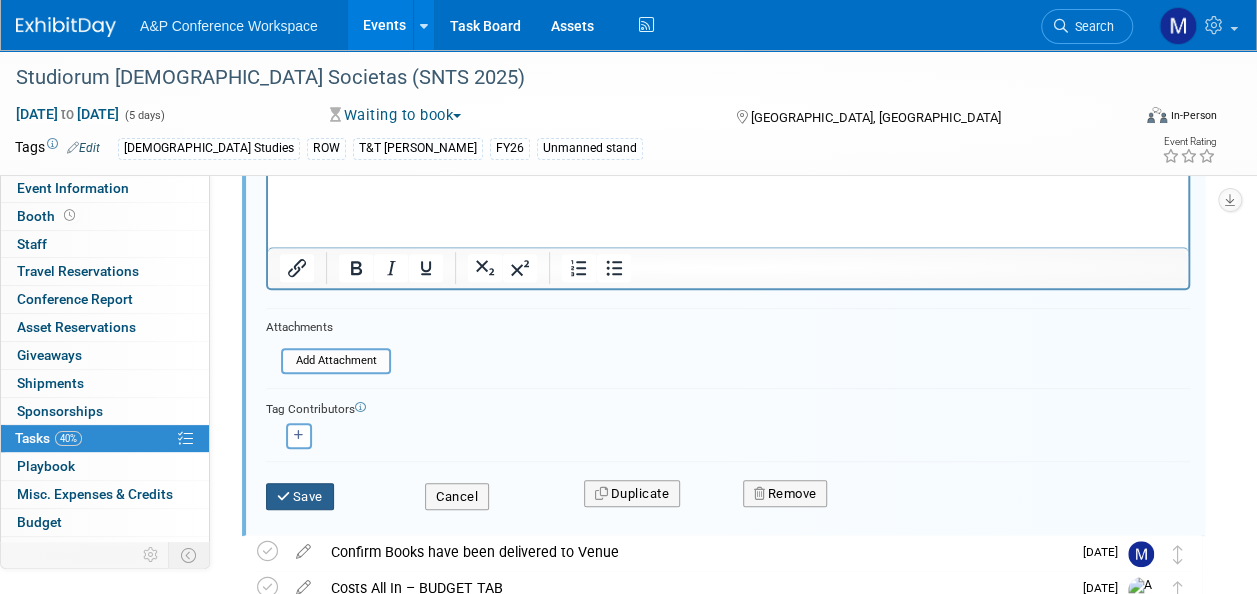 click at bounding box center [285, 496] 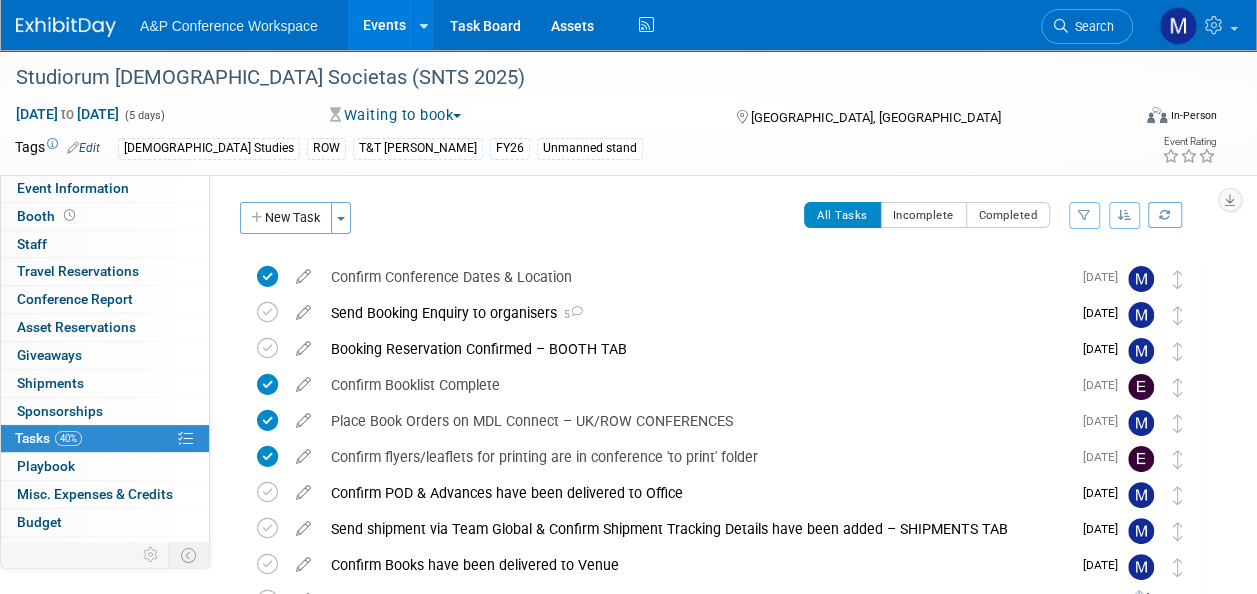 scroll, scrollTop: 0, scrollLeft: 0, axis: both 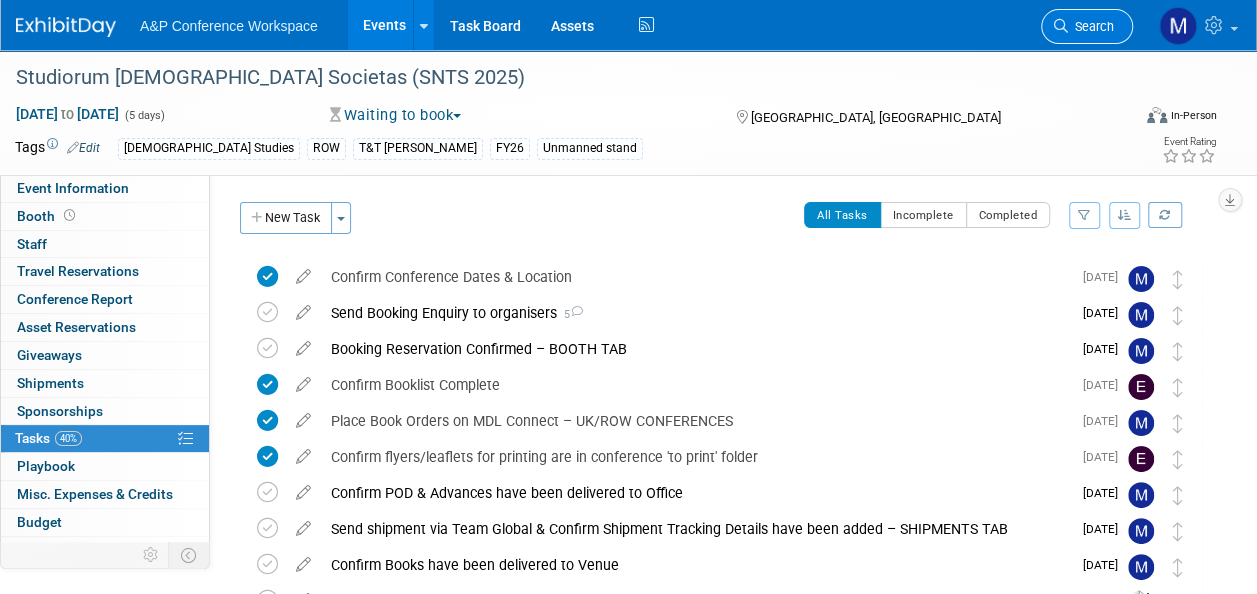 click on "Search" at bounding box center [1091, 26] 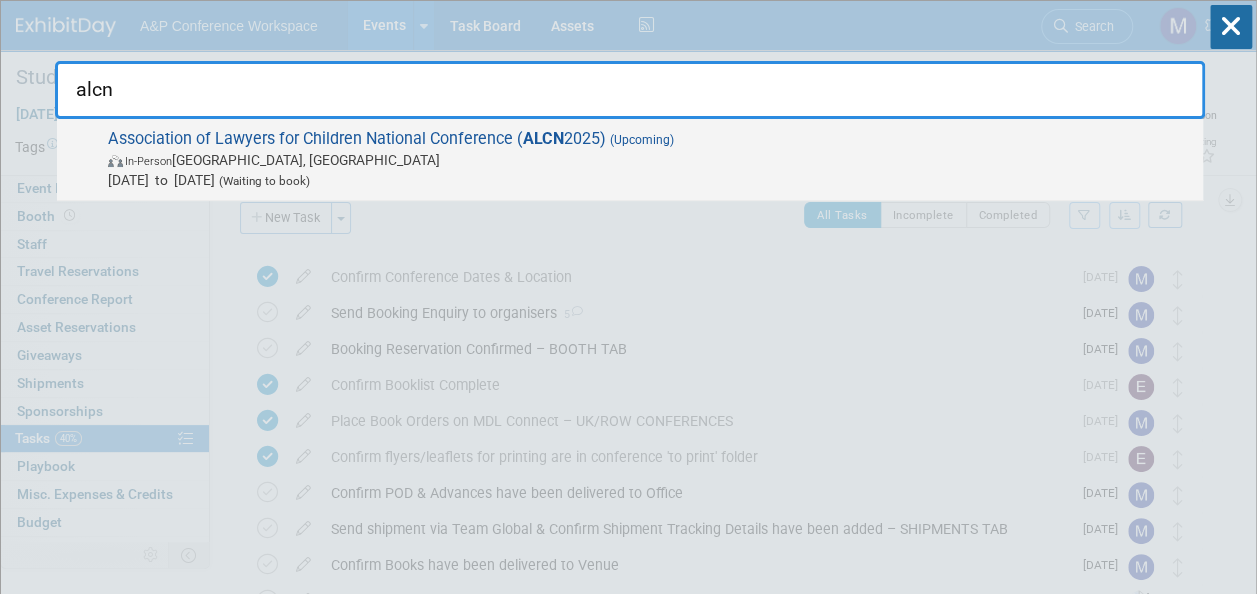type on "alcn" 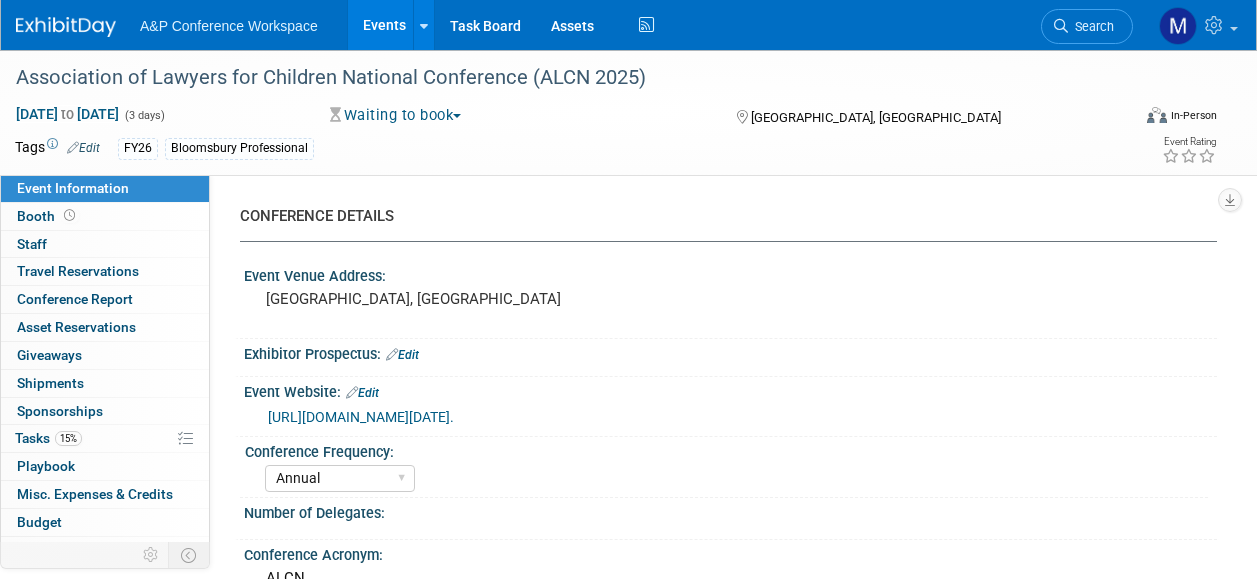 select on "Annual" 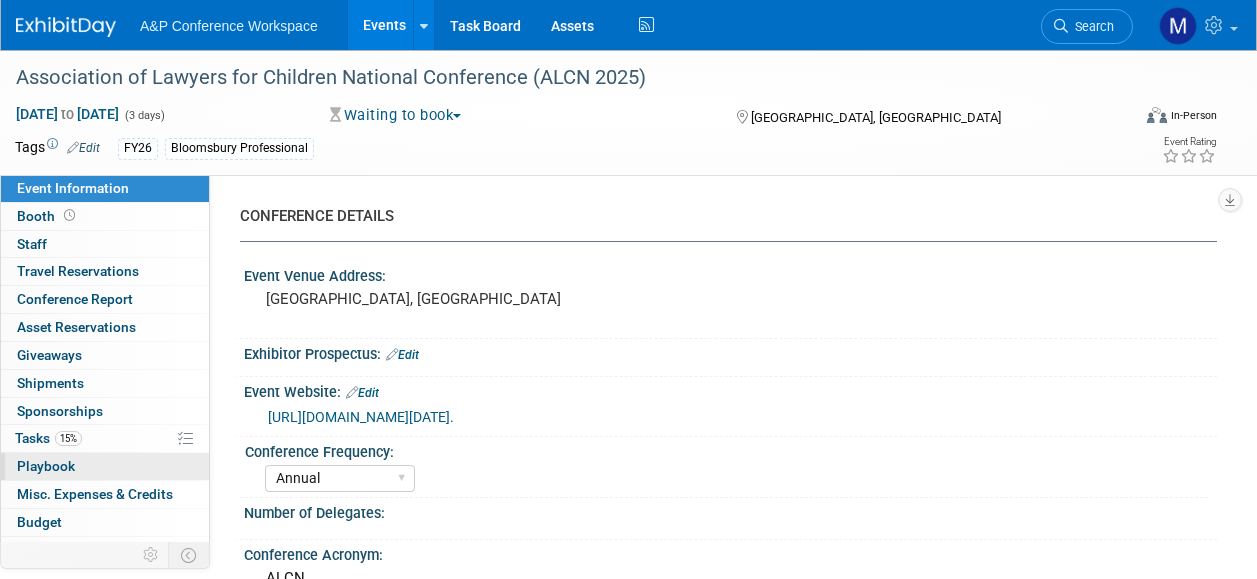 scroll, scrollTop: 0, scrollLeft: 0, axis: both 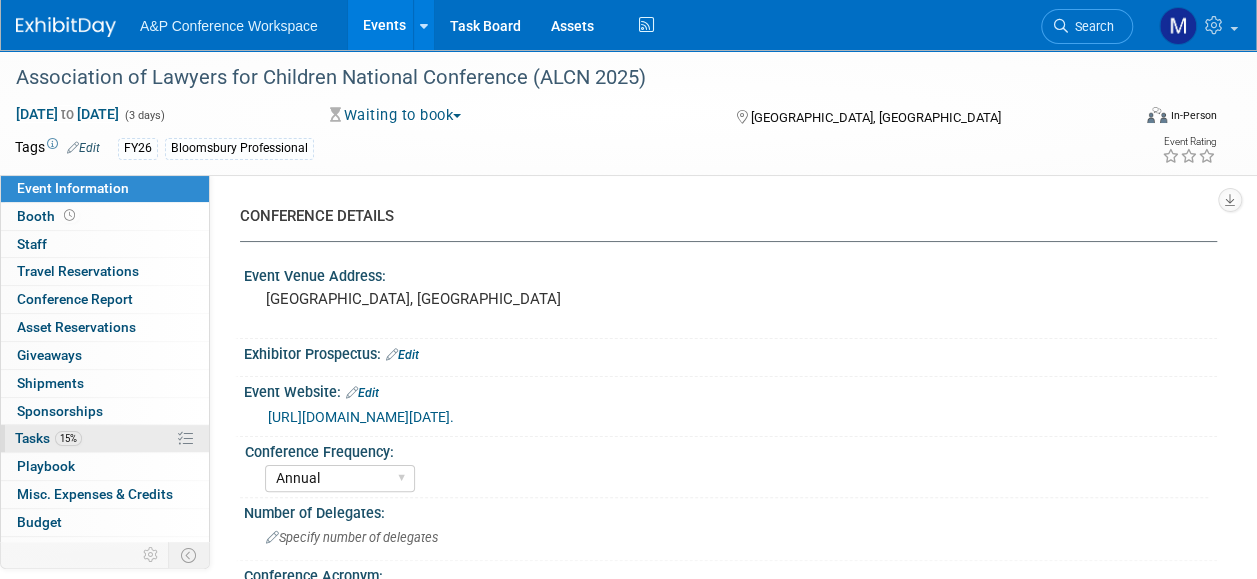 click on "15%
Tasks 15%" at bounding box center (105, 438) 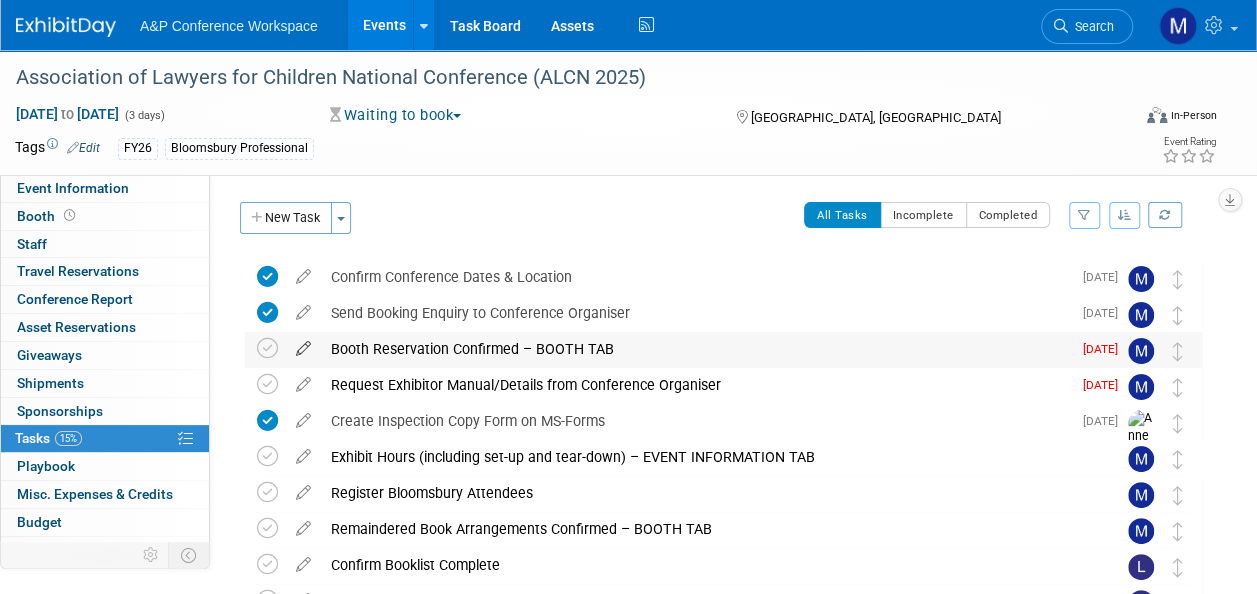 click at bounding box center [303, 344] 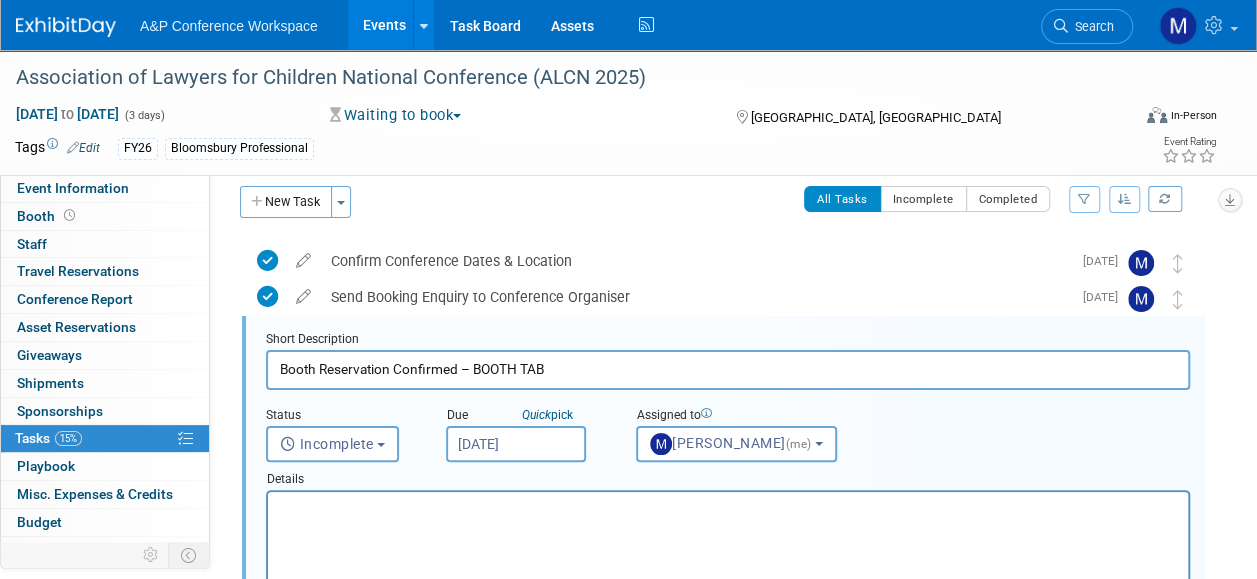 scroll, scrollTop: 38, scrollLeft: 0, axis: vertical 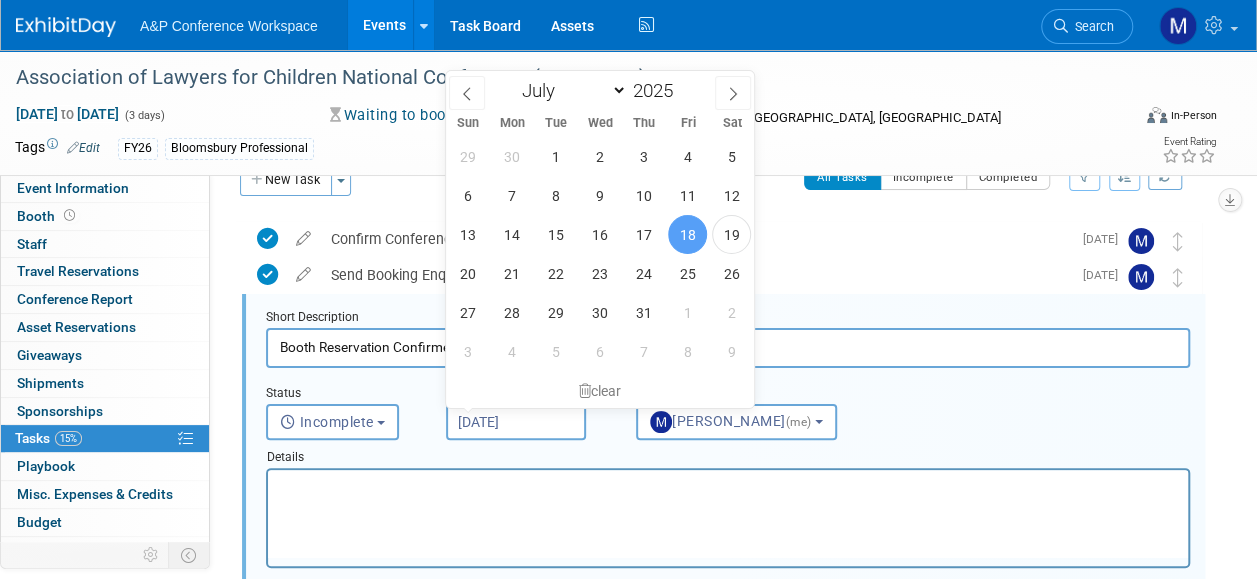 click on "Jul 18, 2025" at bounding box center [516, 422] 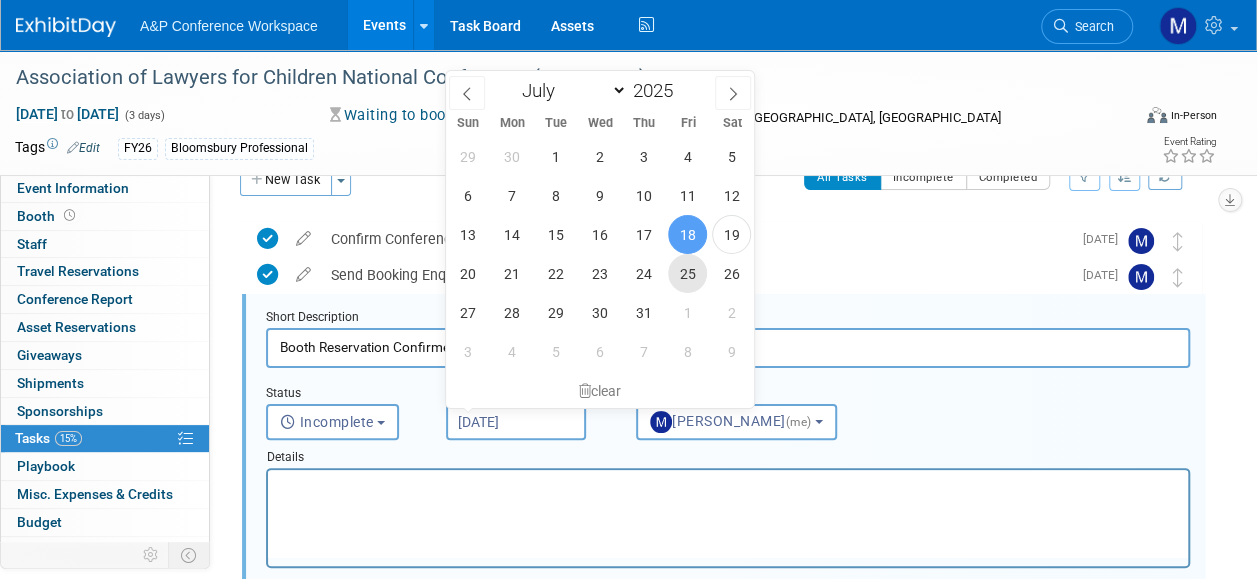 click on "25" at bounding box center [687, 273] 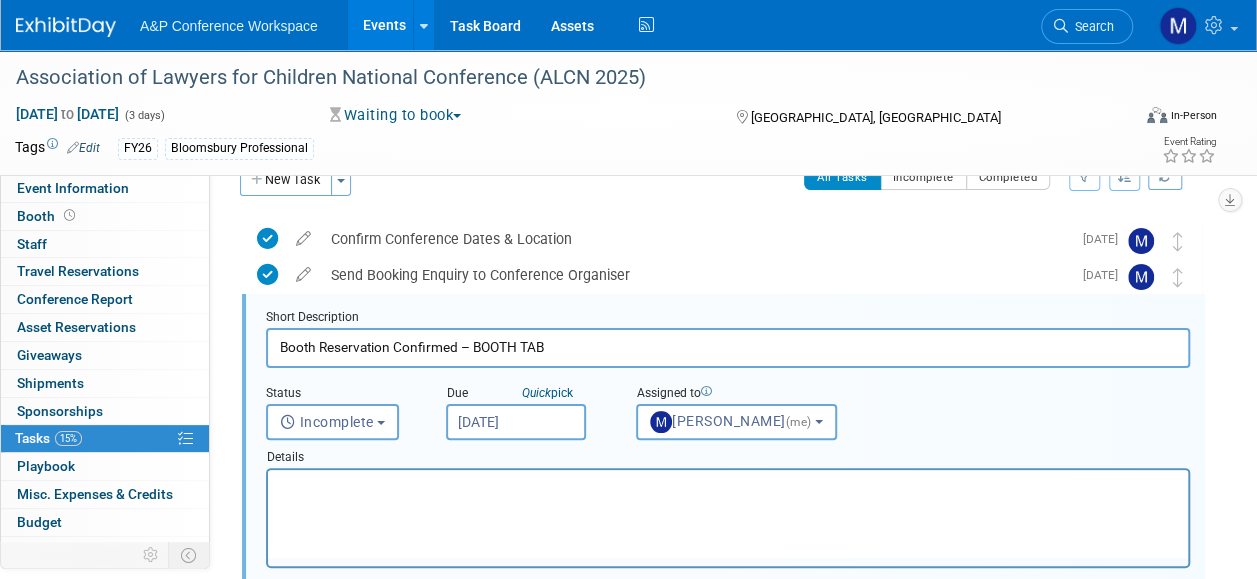 click at bounding box center (728, 487) 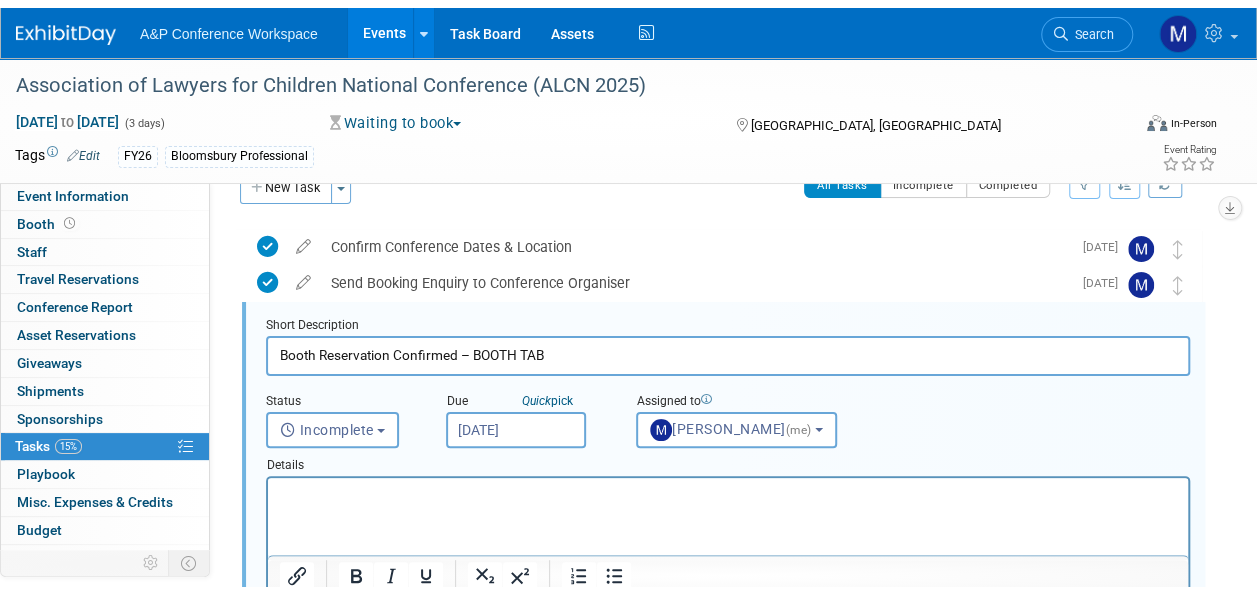 scroll, scrollTop: 338, scrollLeft: 0, axis: vertical 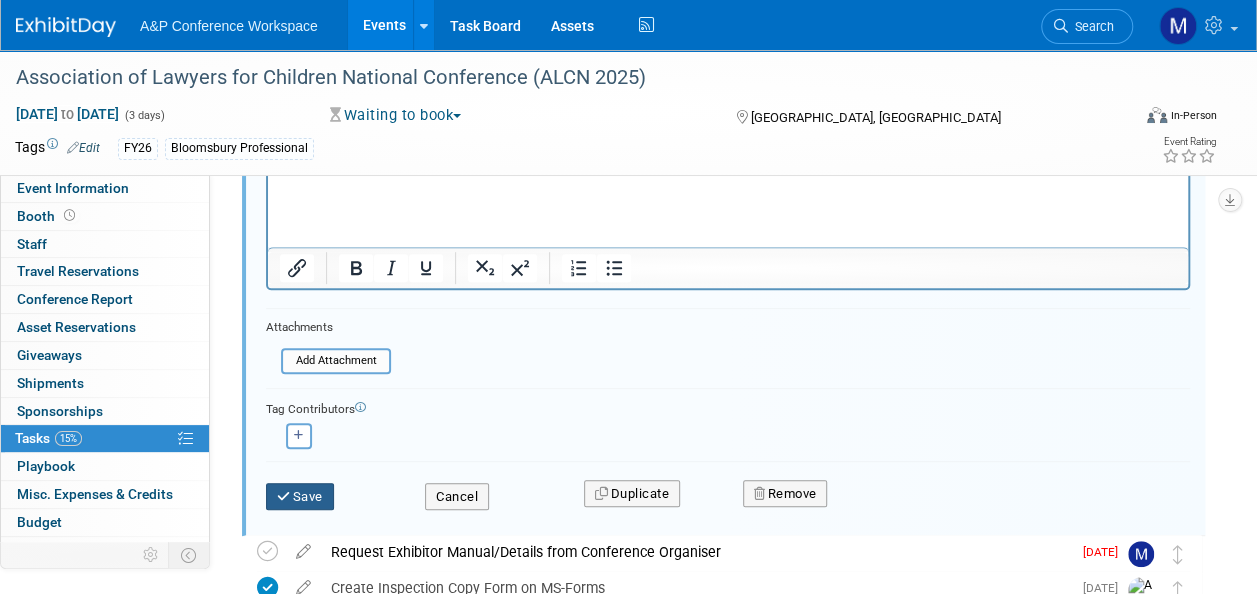 click on "Save" at bounding box center (300, 497) 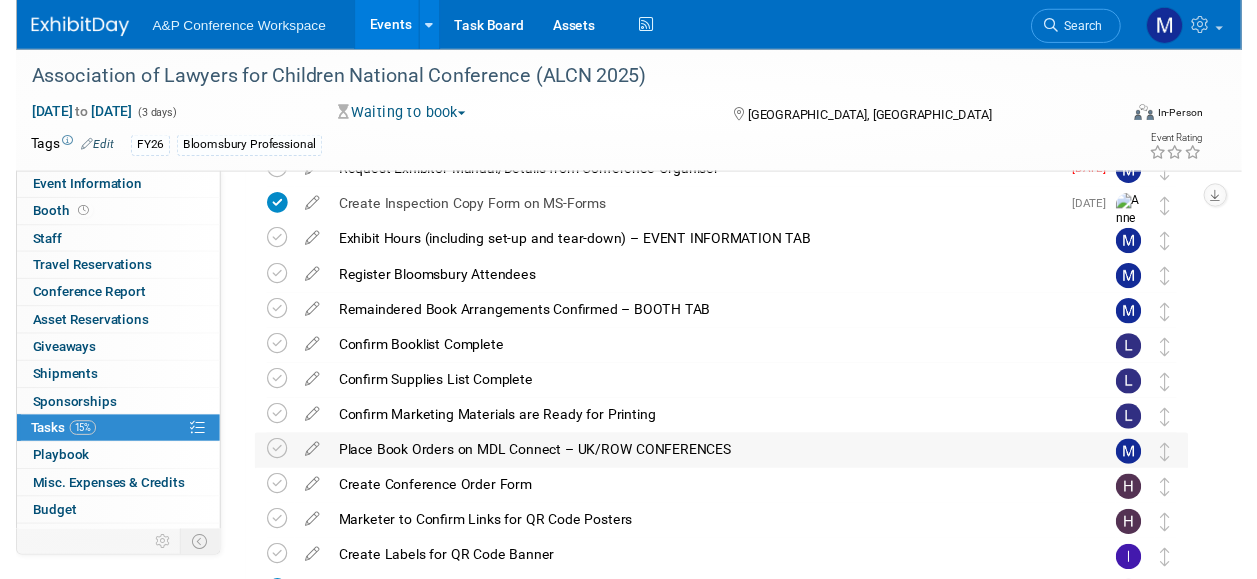 scroll, scrollTop: 38, scrollLeft: 0, axis: vertical 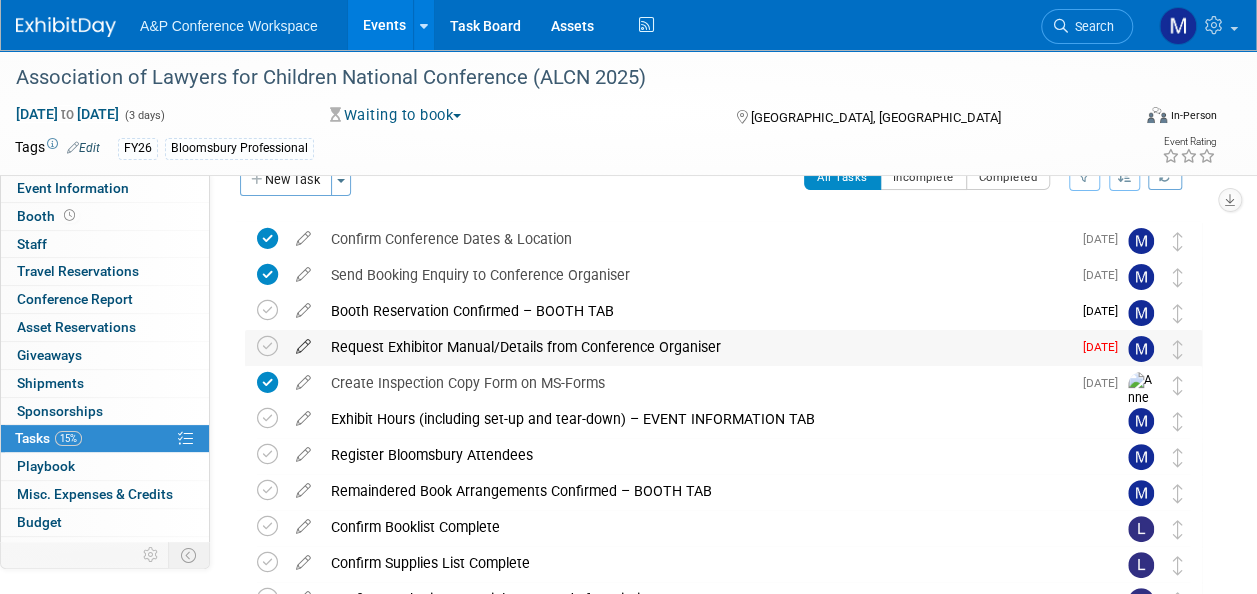 click at bounding box center (303, 342) 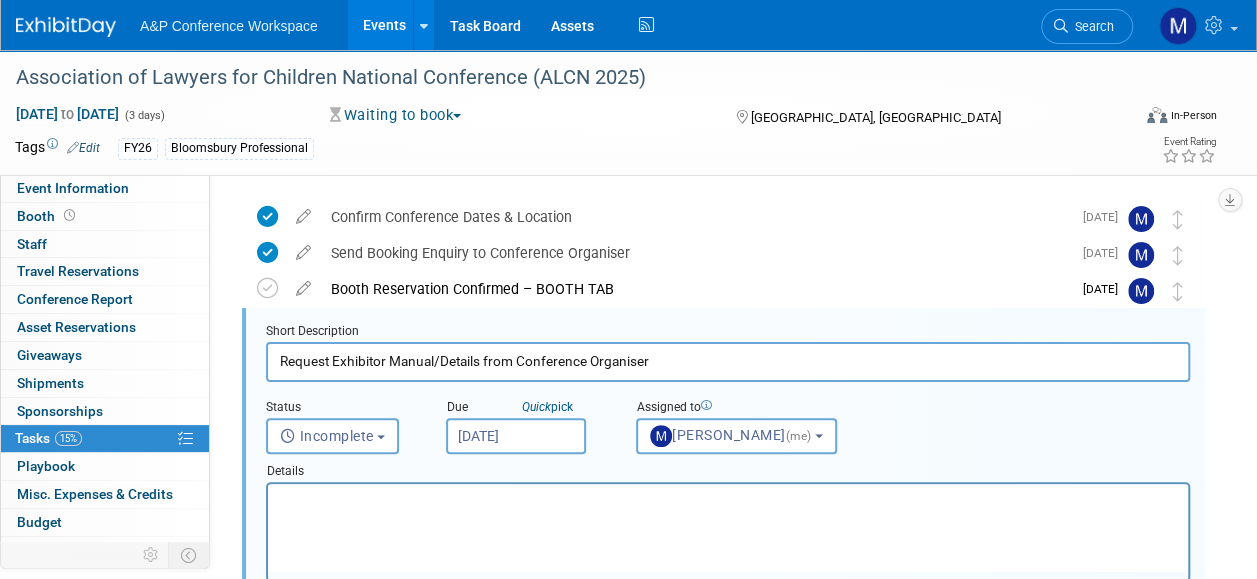 scroll, scrollTop: 74, scrollLeft: 0, axis: vertical 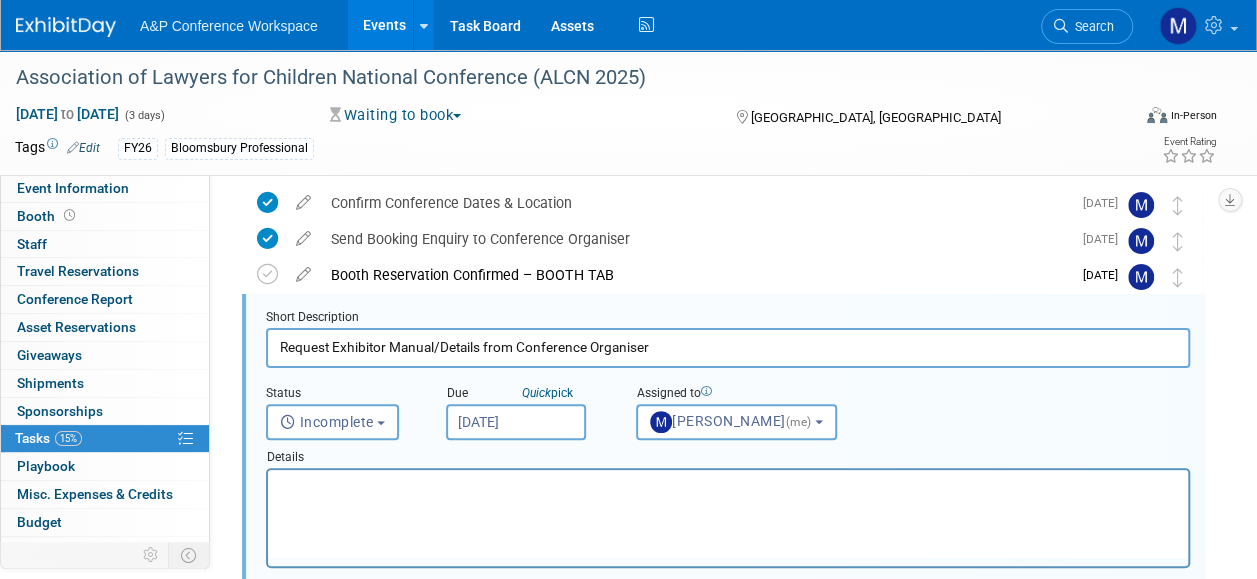 click on "Jul 18, 2025" at bounding box center (516, 422) 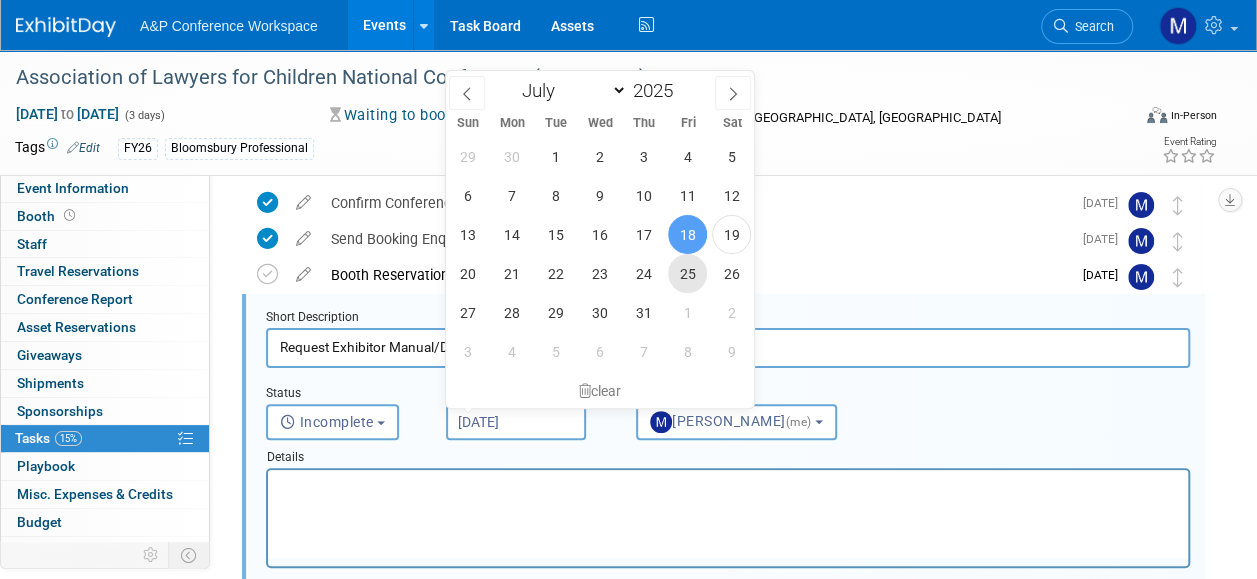 click on "25" at bounding box center (687, 273) 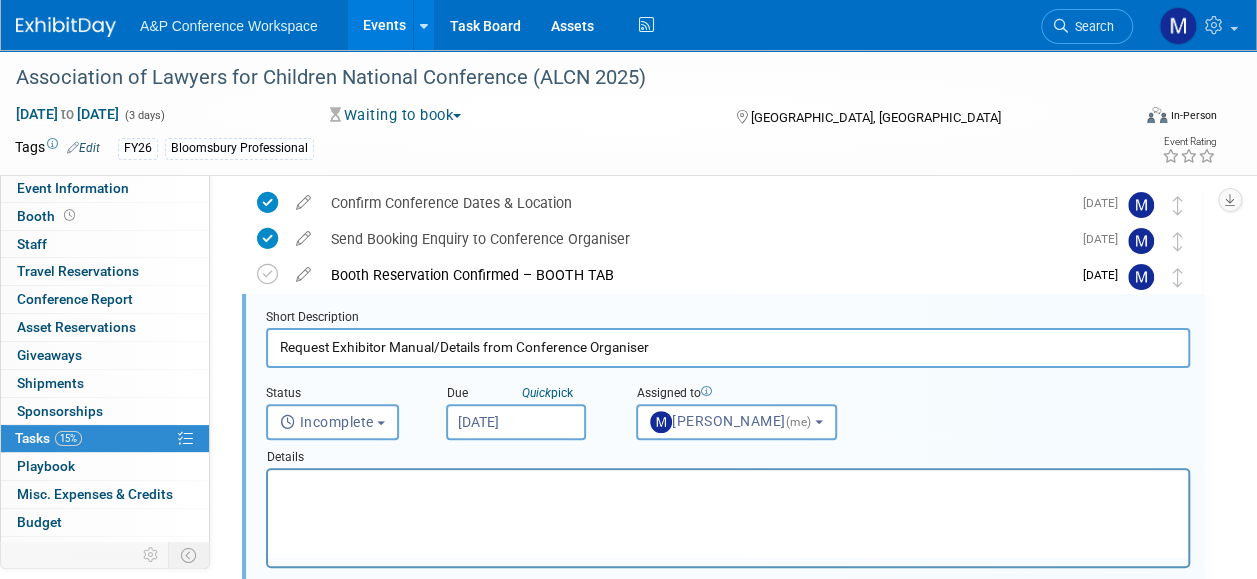 click at bounding box center [728, 483] 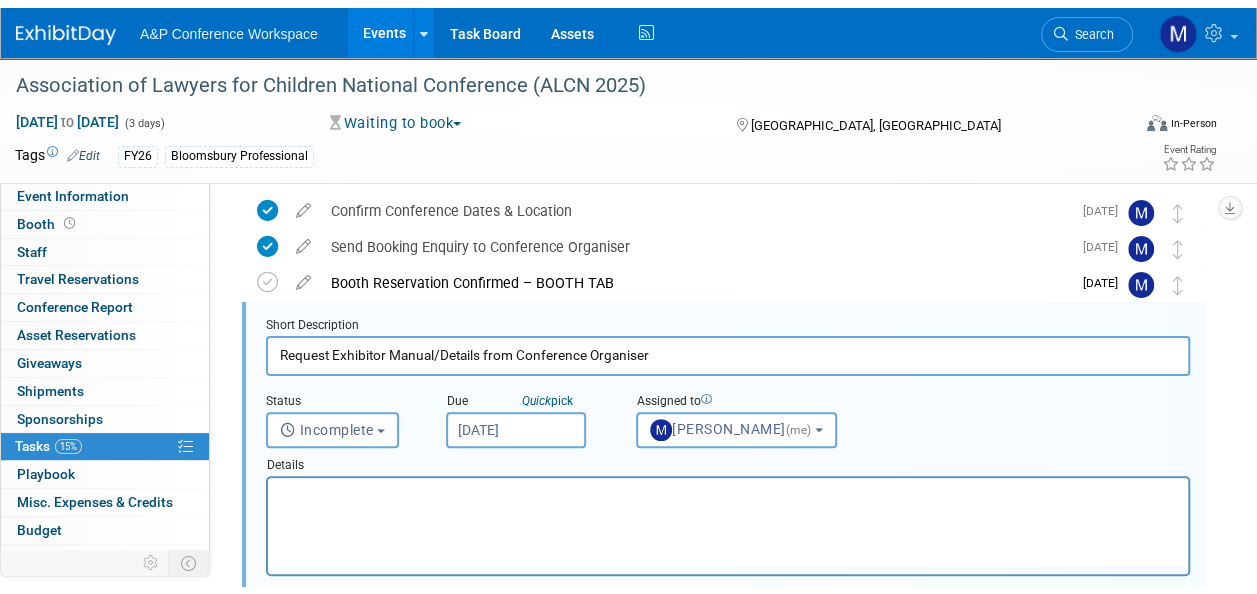 scroll, scrollTop: 374, scrollLeft: 0, axis: vertical 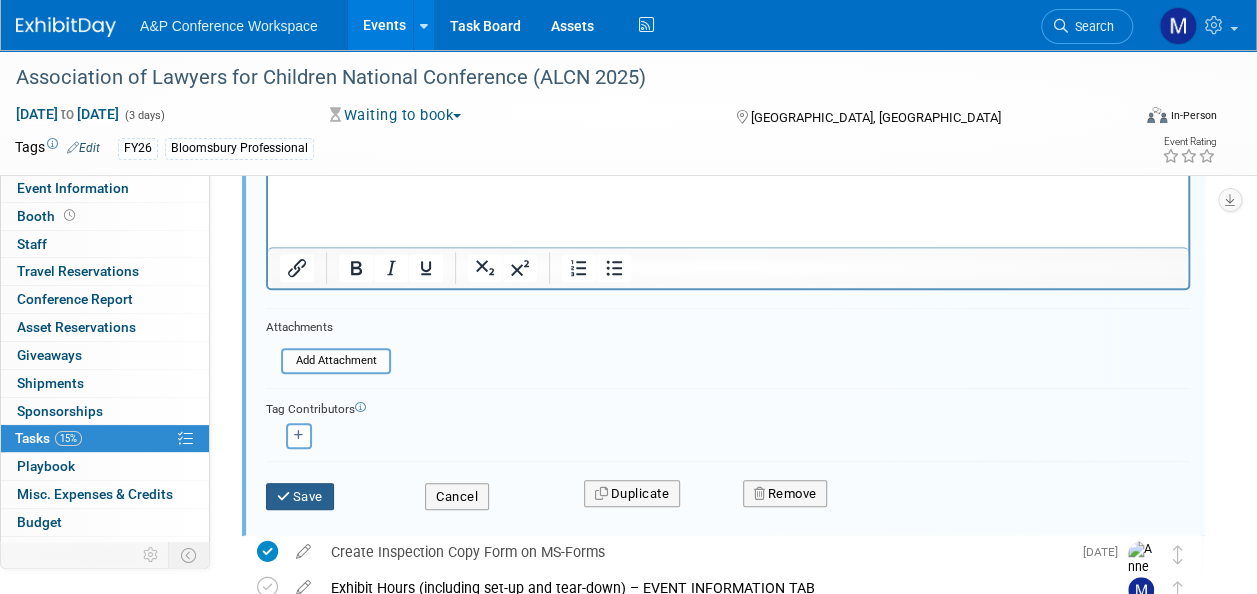 click on "Save" at bounding box center (300, 497) 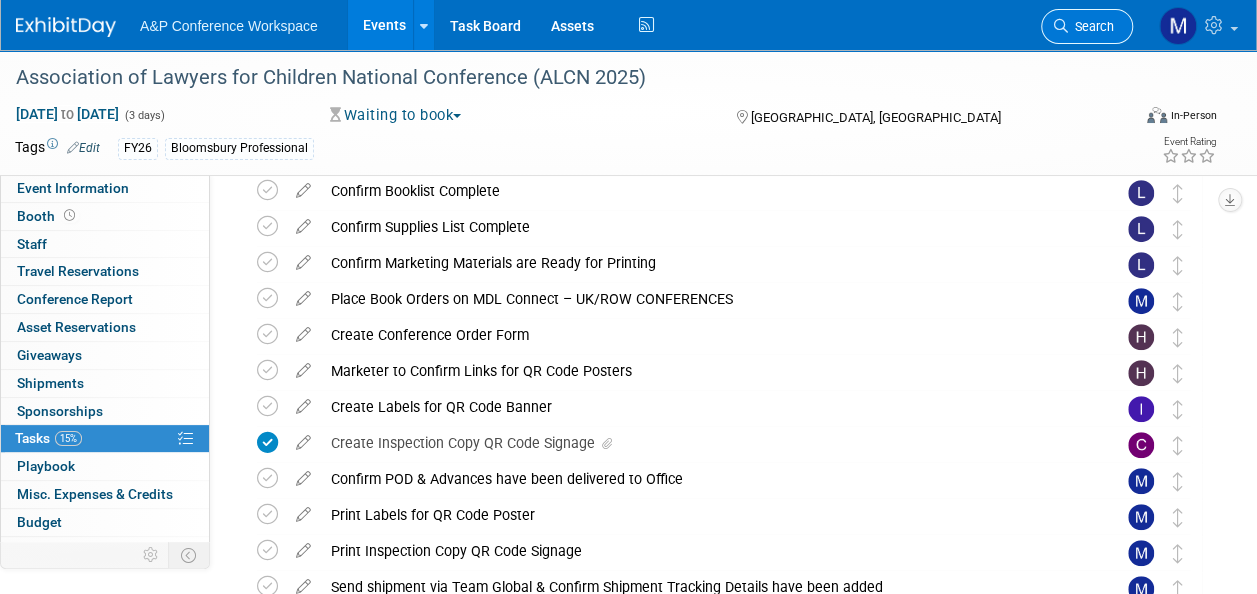 click on "Search" at bounding box center (1087, 26) 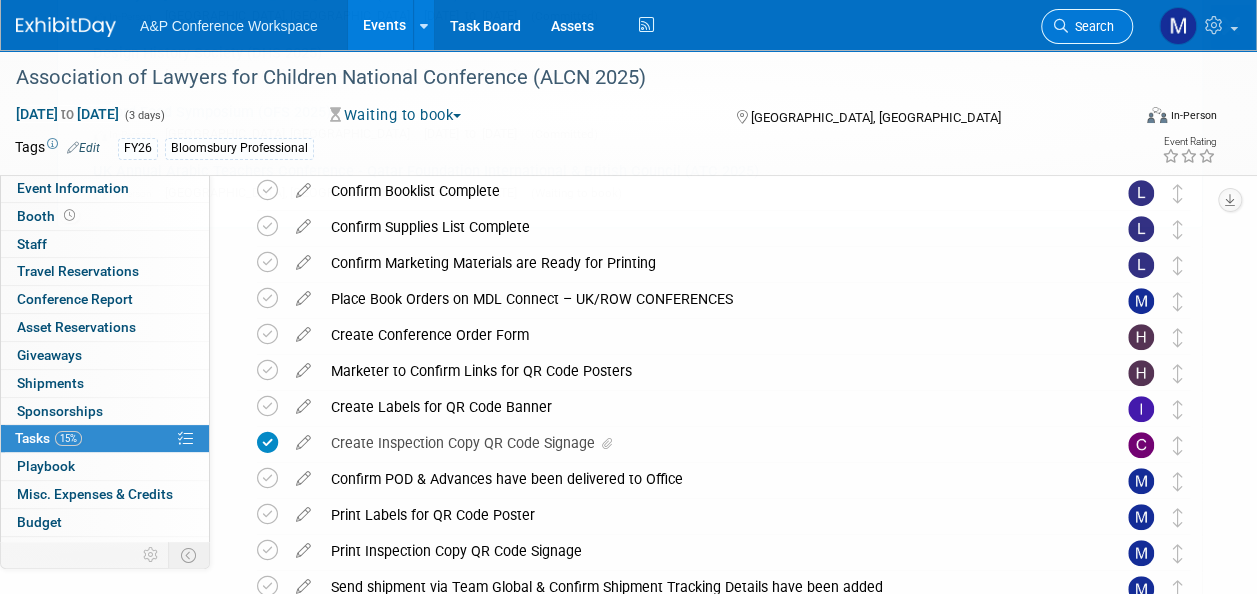 scroll, scrollTop: 0, scrollLeft: 0, axis: both 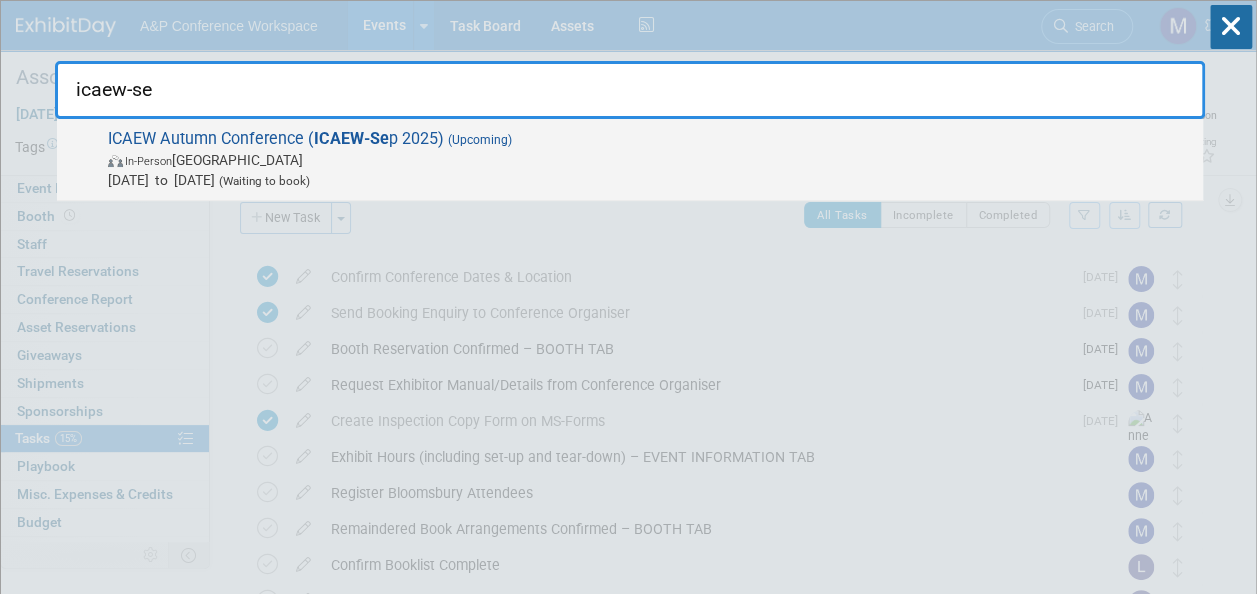 type on "icaew-se" 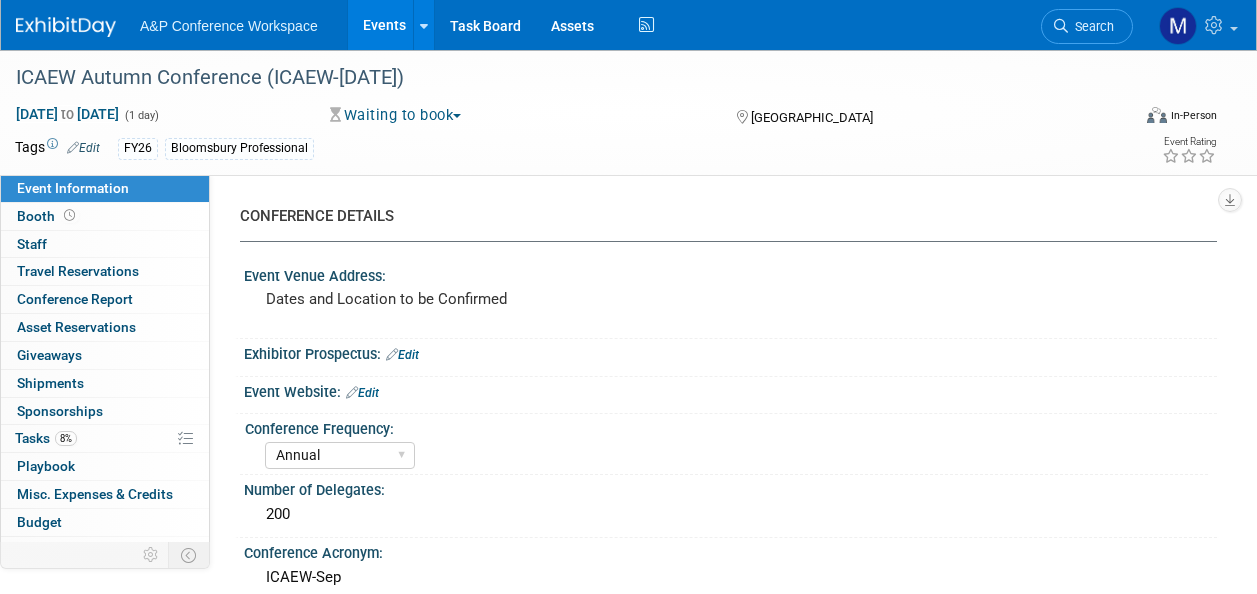 select on "Annual" 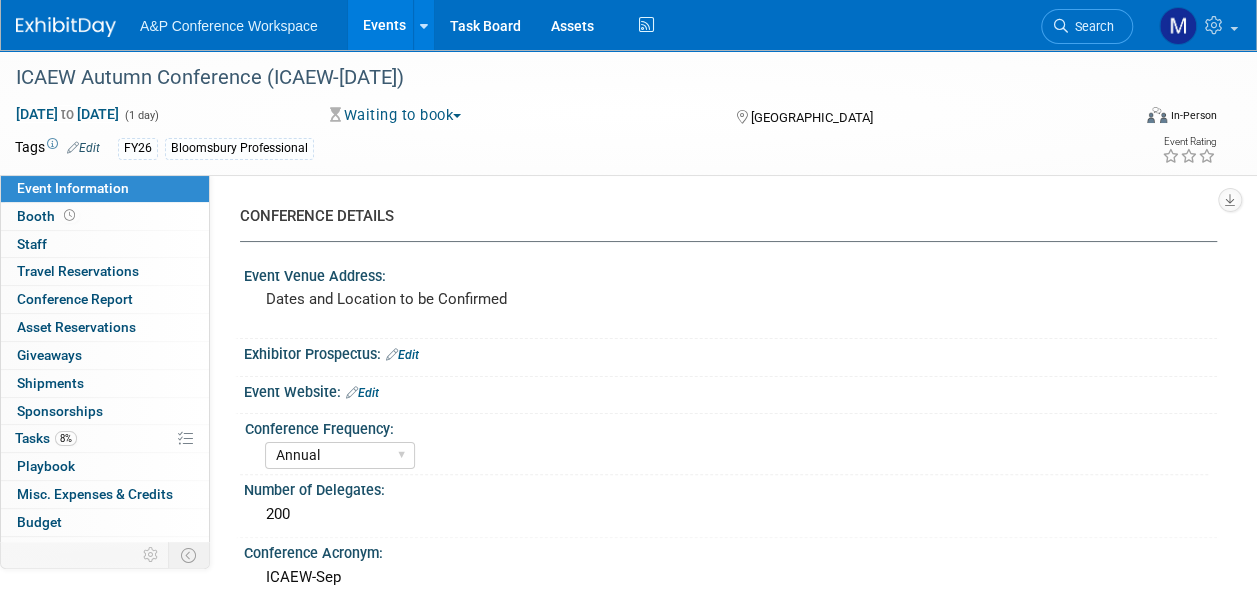 scroll, scrollTop: 0, scrollLeft: 0, axis: both 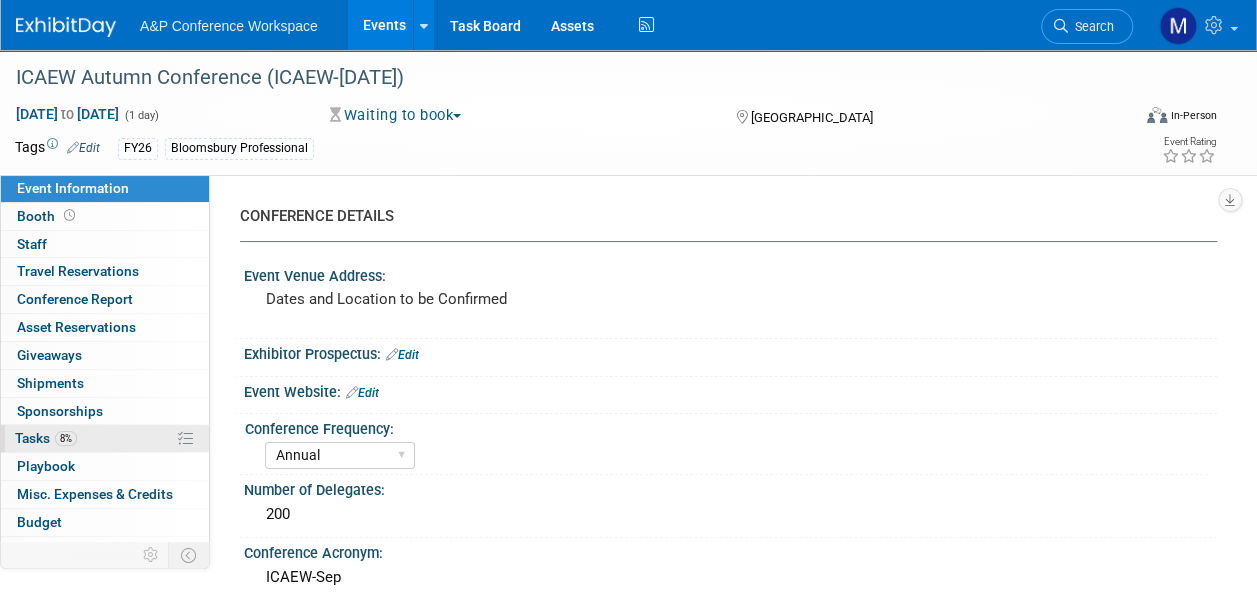 click on "Tasks 8%" at bounding box center [46, 438] 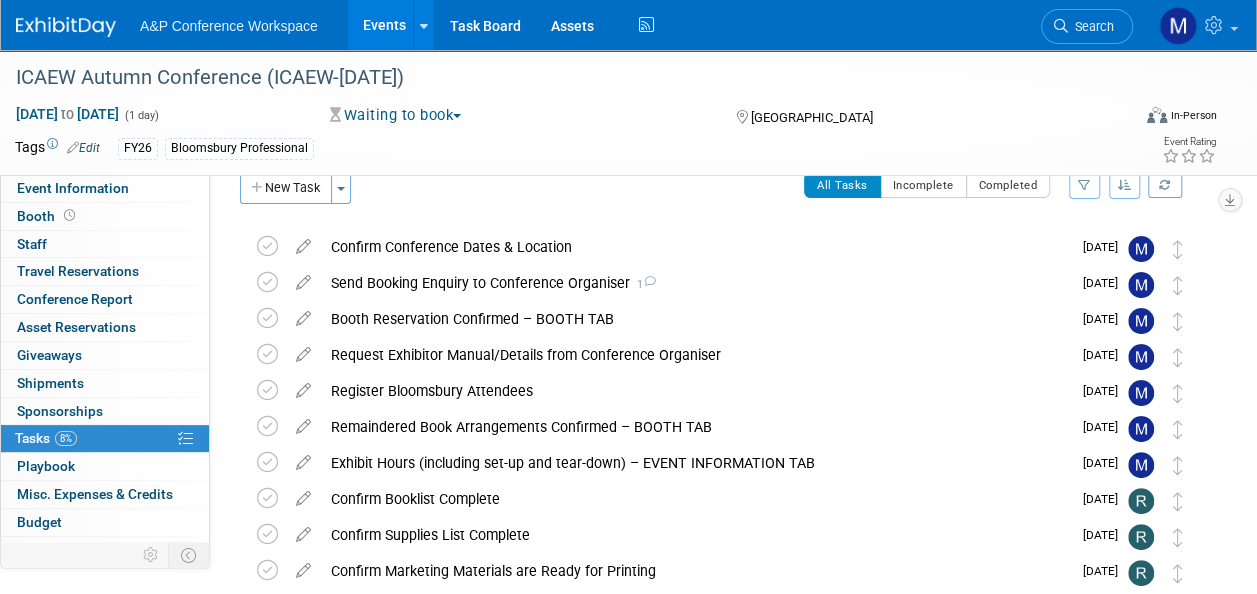 scroll, scrollTop: 0, scrollLeft: 0, axis: both 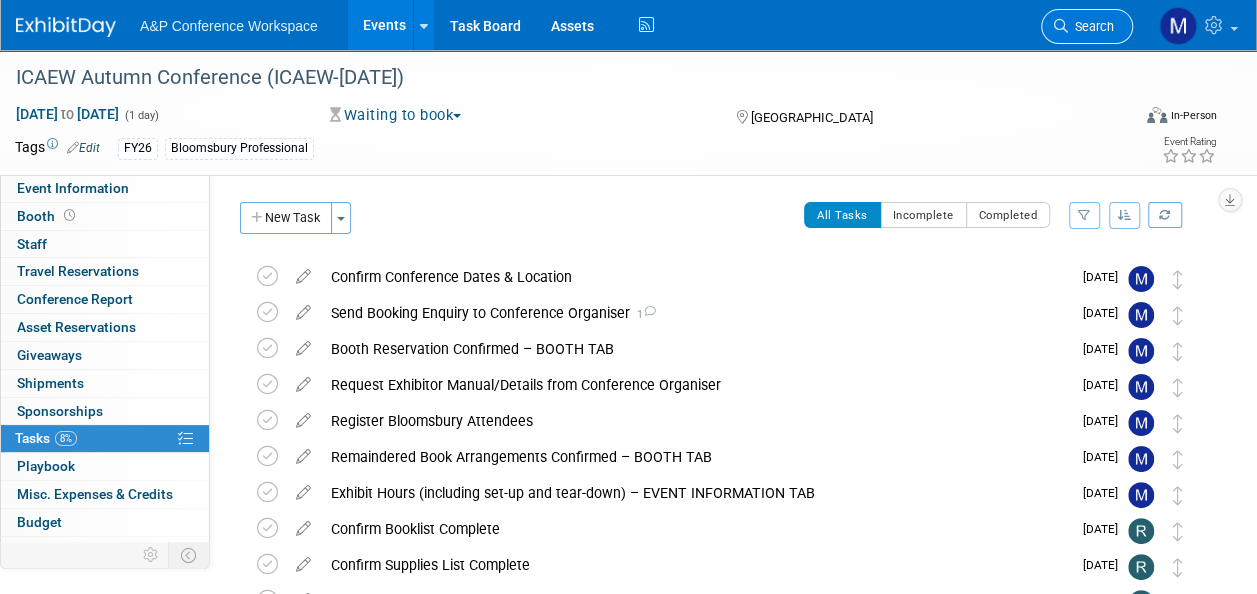 click on "Search" at bounding box center (1087, 26) 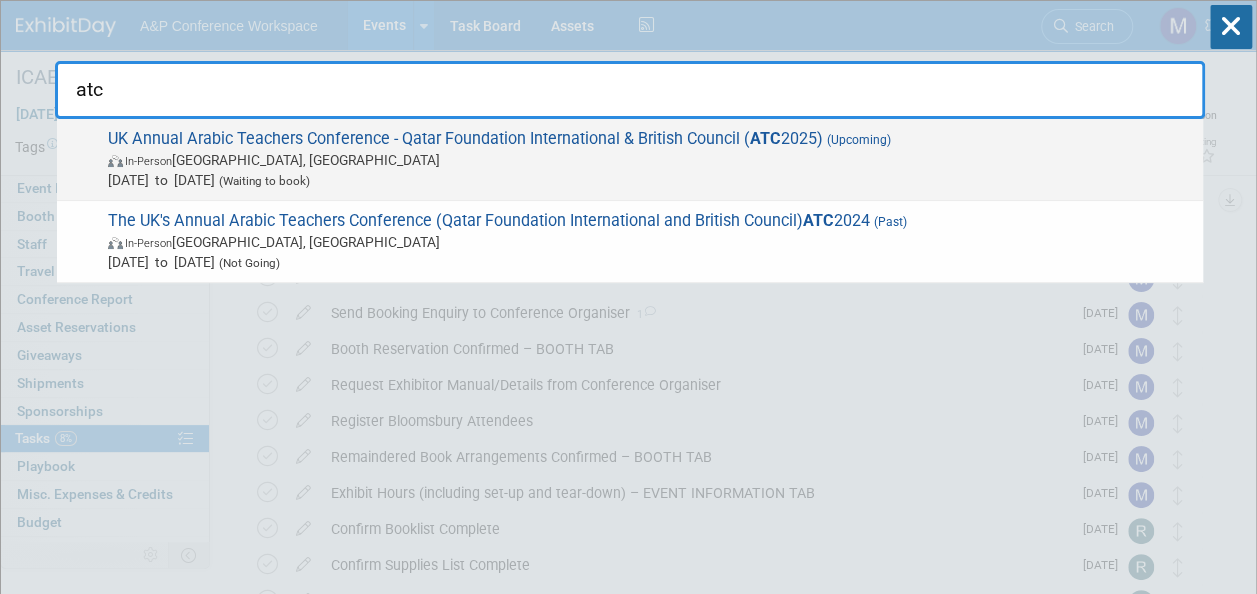 type on "atc" 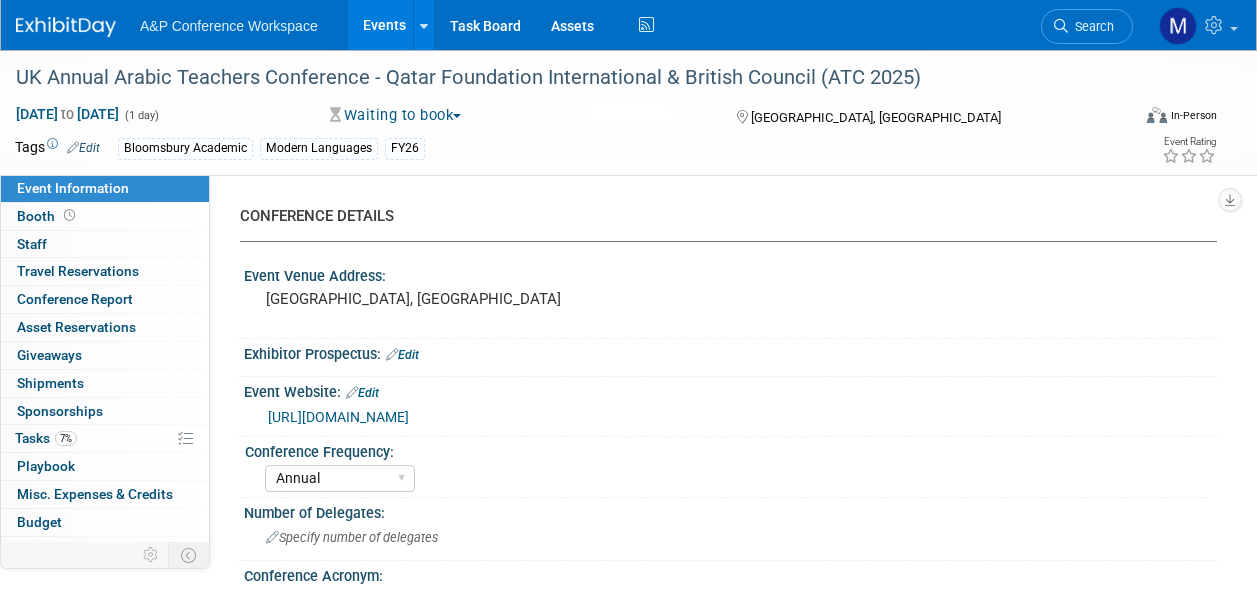 select on "Annual" 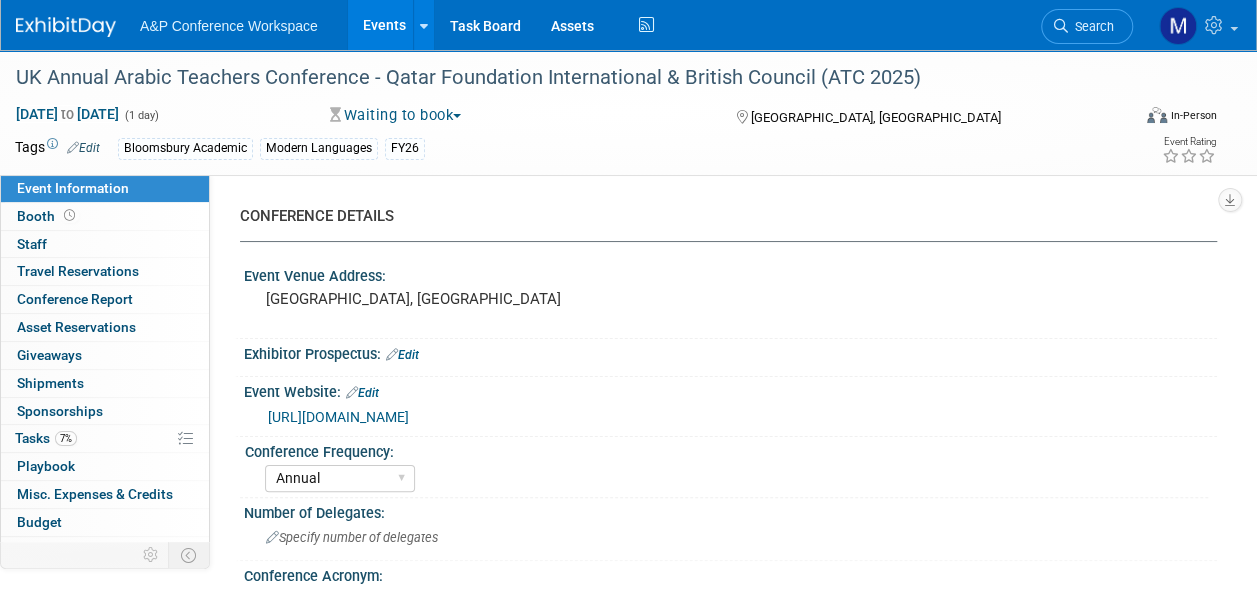 scroll, scrollTop: 0, scrollLeft: 0, axis: both 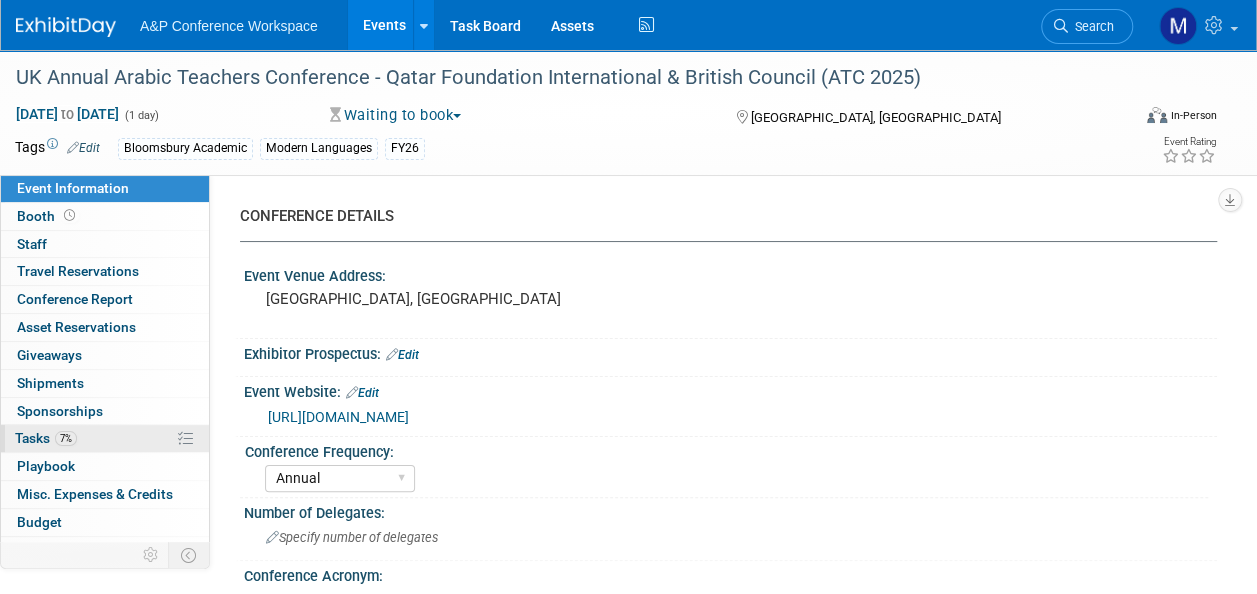 click on "7%
Tasks 7%" at bounding box center (105, 438) 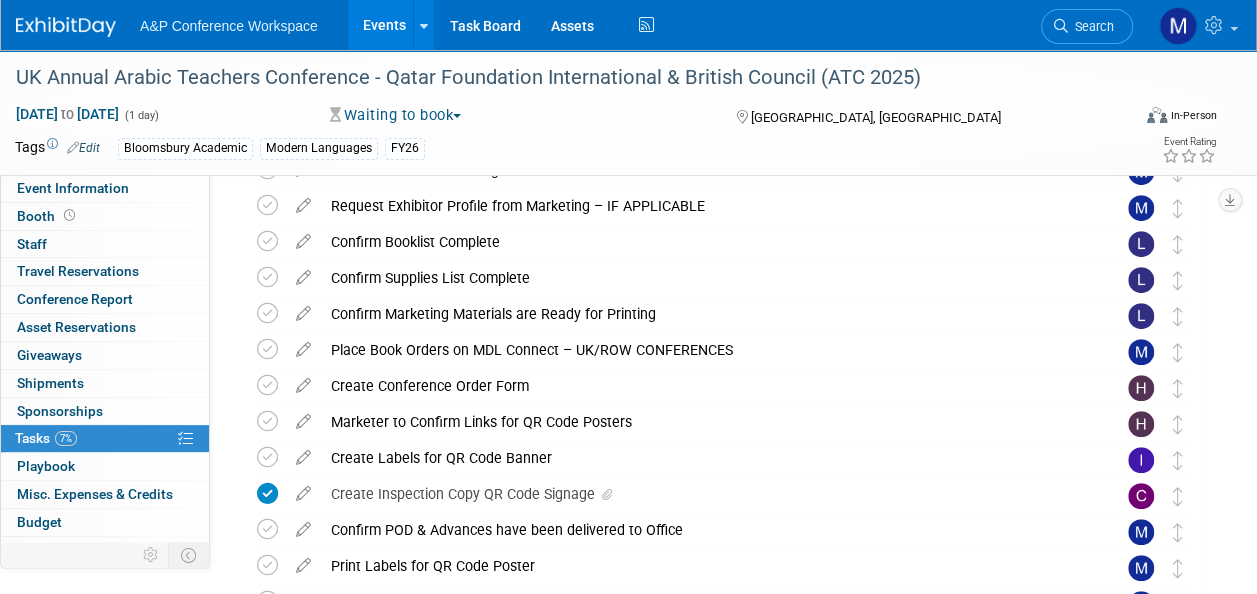 scroll, scrollTop: 0, scrollLeft: 0, axis: both 